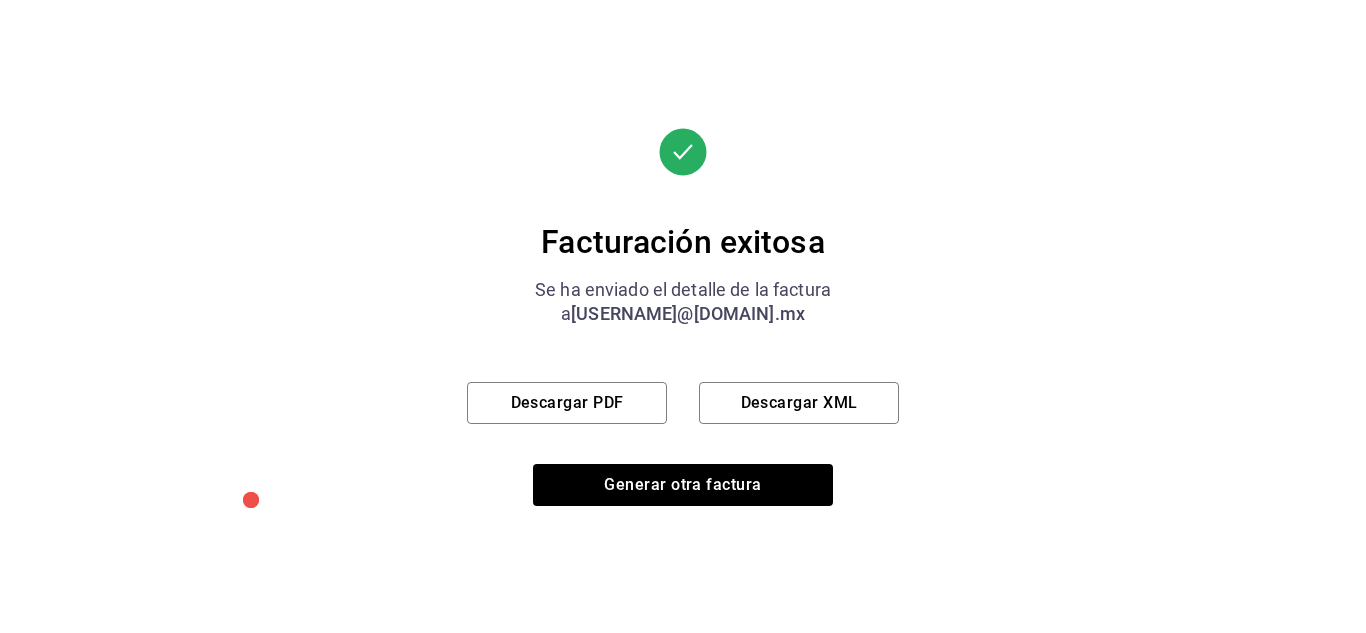 scroll, scrollTop: 0, scrollLeft: 0, axis: both 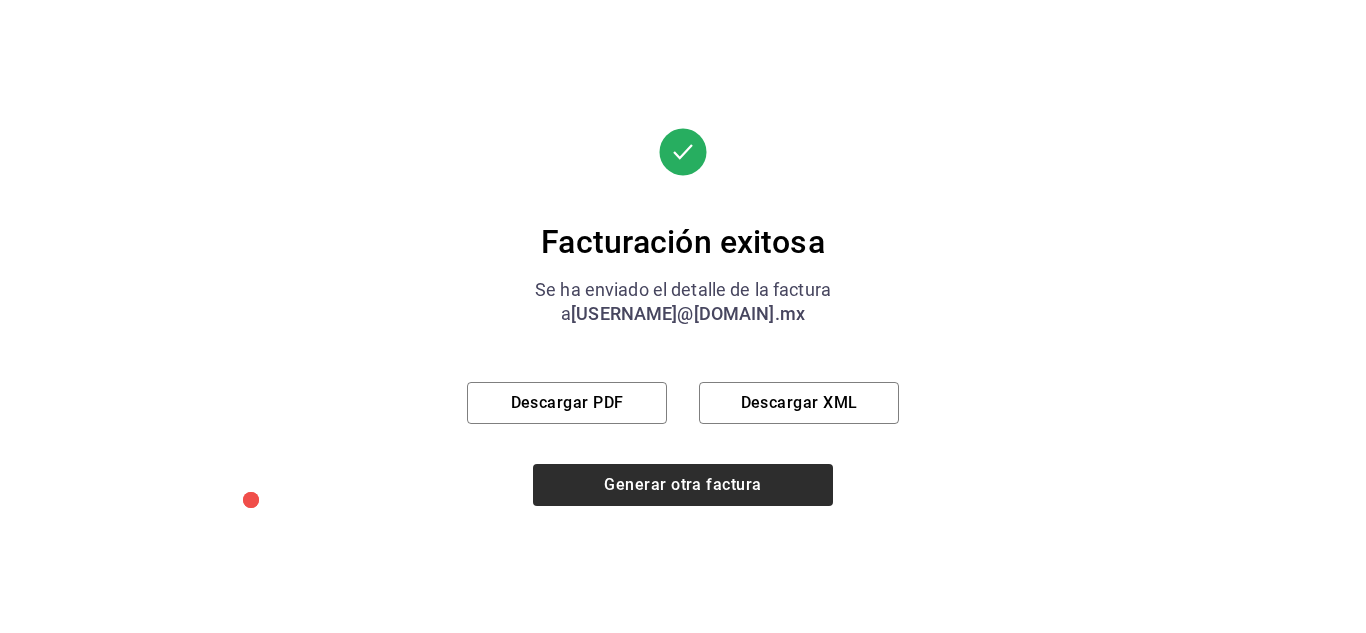 drag, startPoint x: 564, startPoint y: 441, endPoint x: 579, endPoint y: 488, distance: 49.335587 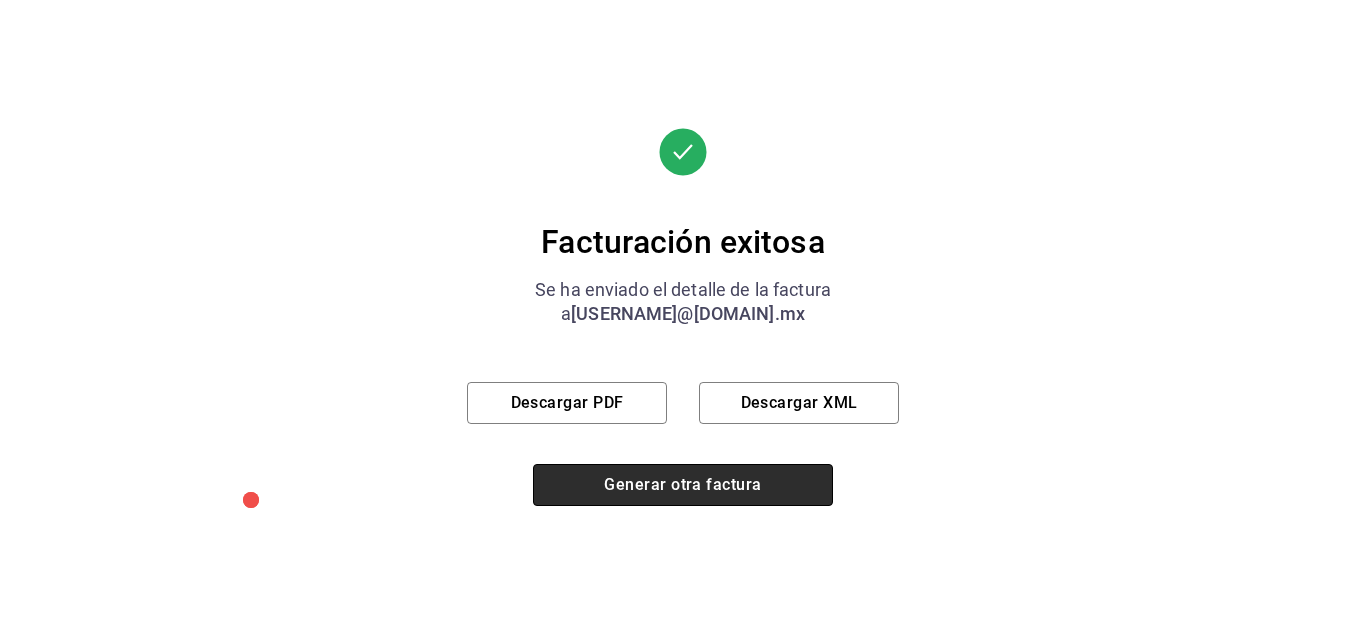 click on "Generar otra factura" at bounding box center (683, 485) 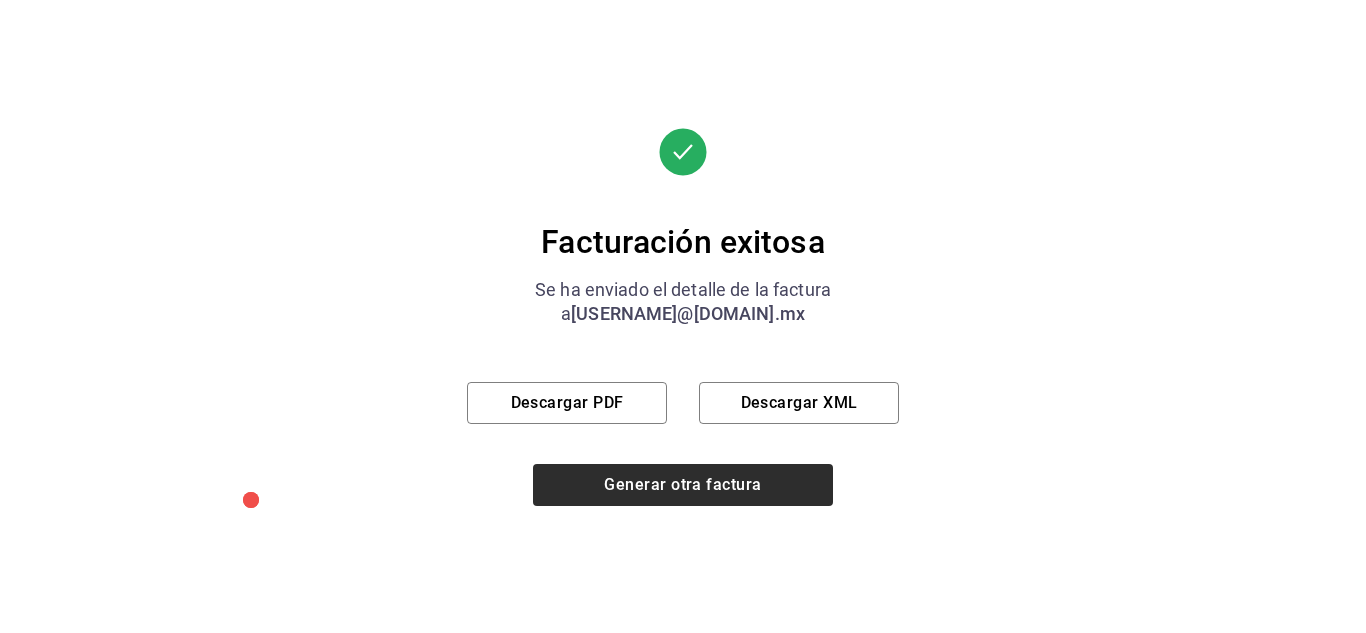 scroll, scrollTop: 240, scrollLeft: 0, axis: vertical 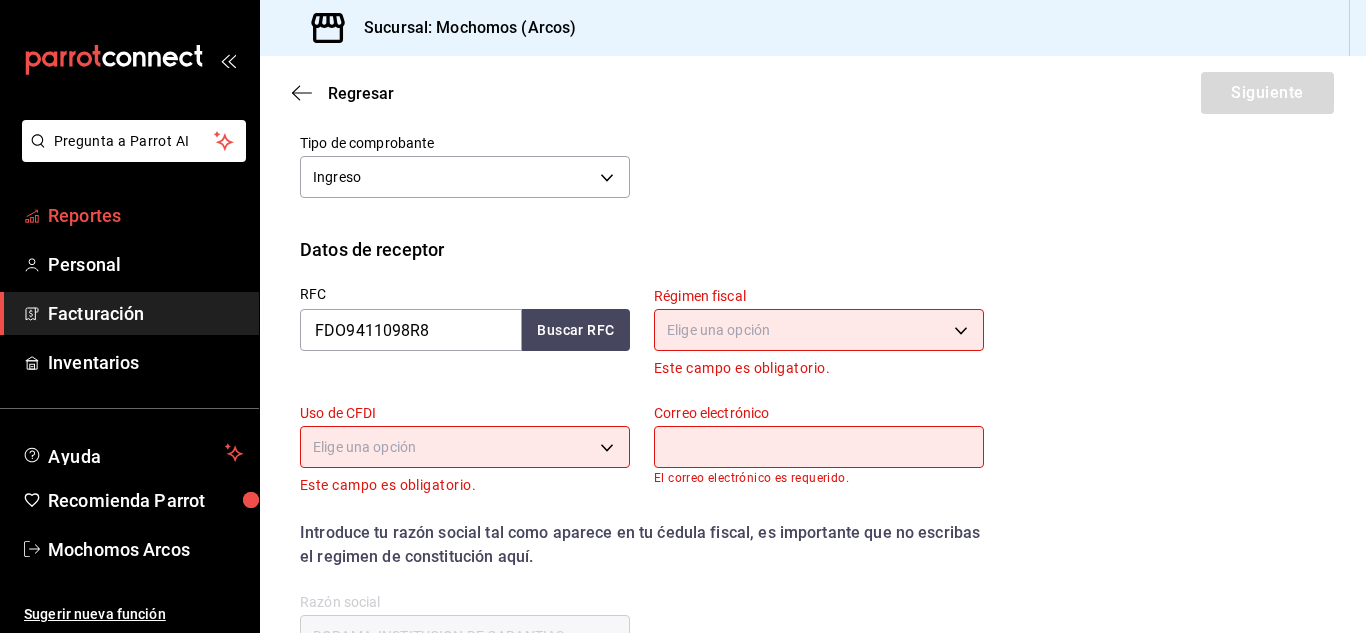 click on "Reportes" at bounding box center [145, 215] 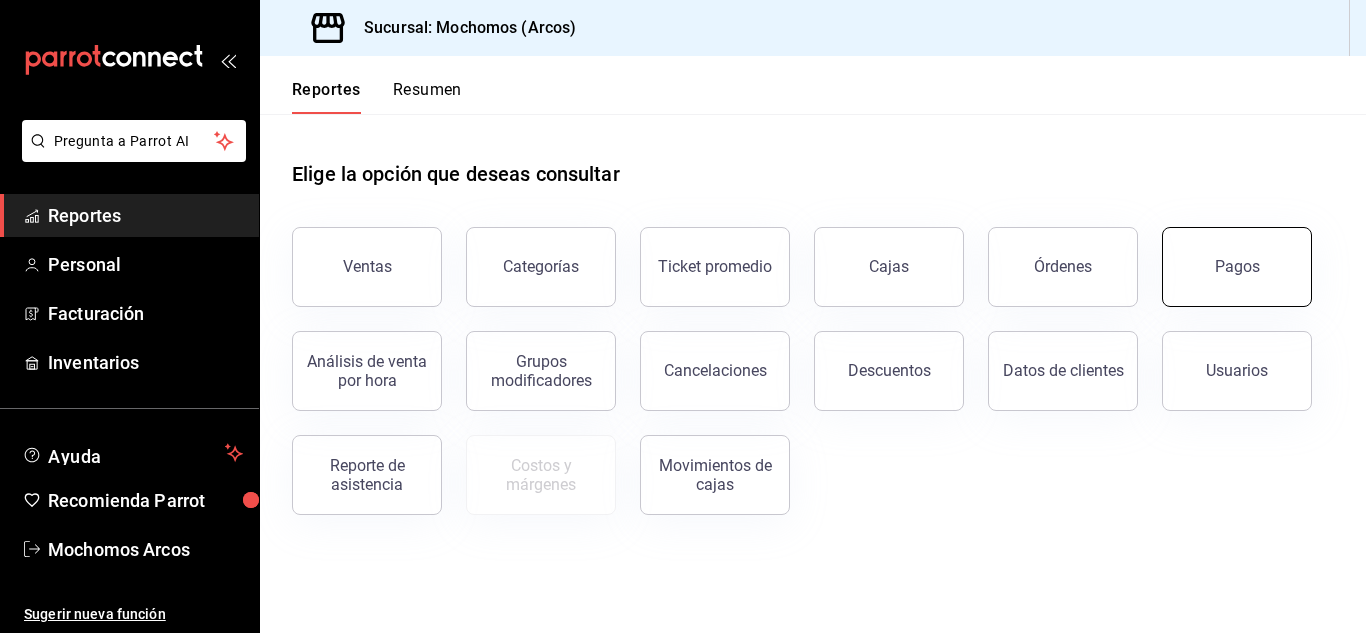 click on "Pagos" at bounding box center [1237, 266] 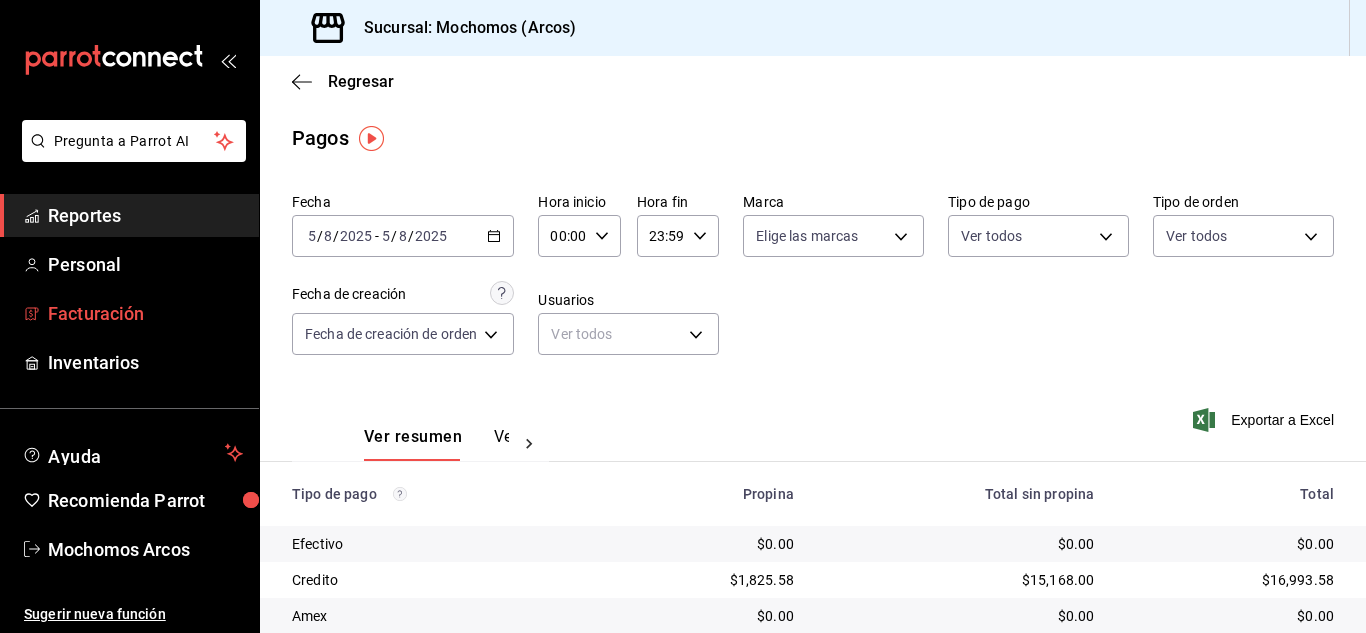 click on "Facturación" at bounding box center [145, 313] 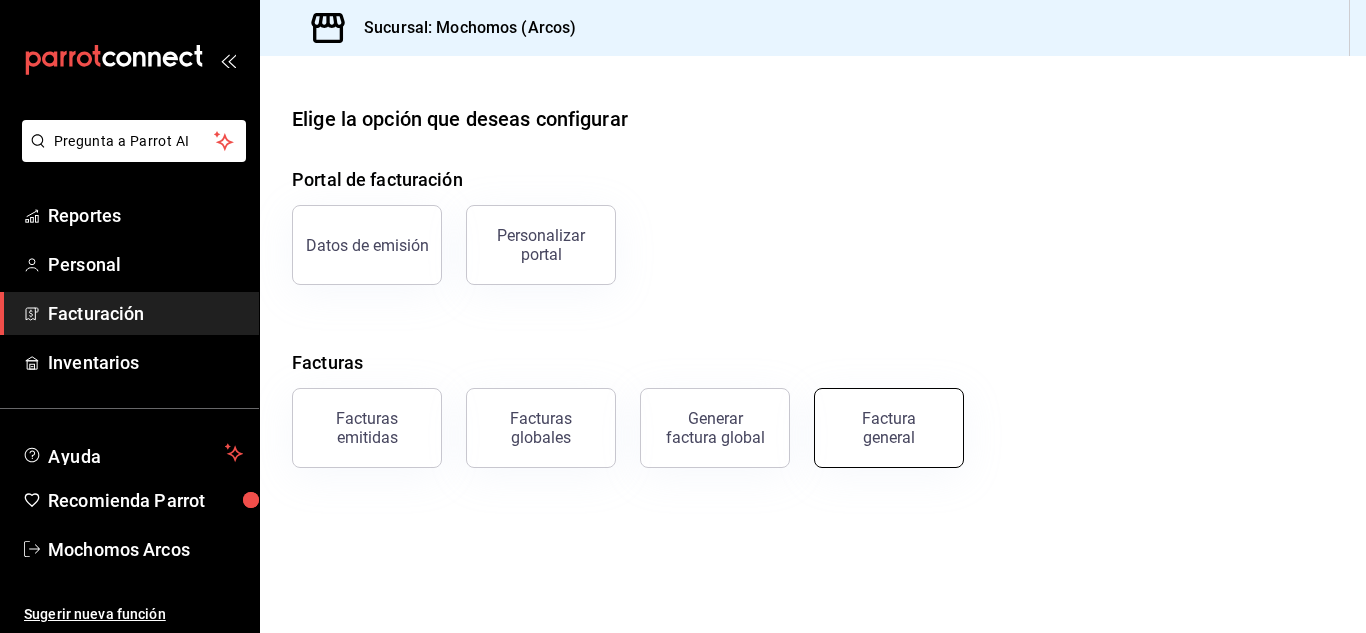 click on "Factura general" at bounding box center [889, 428] 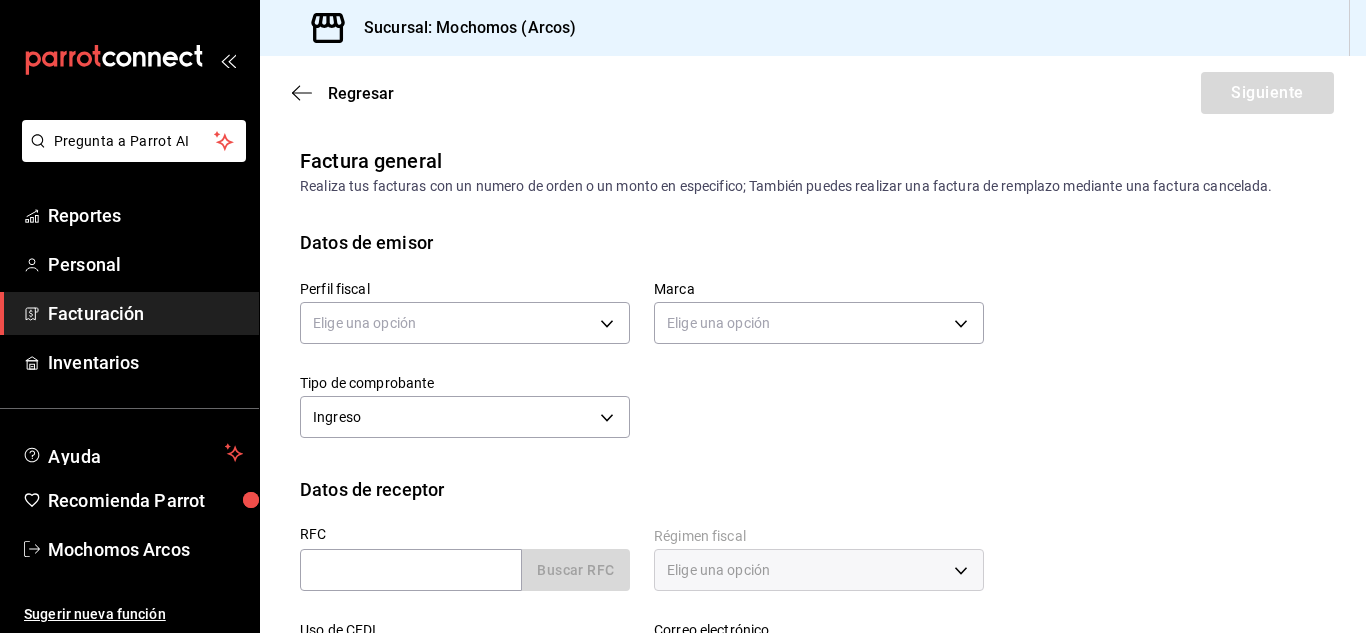 click on "Regresar Siguiente" at bounding box center (813, 93) 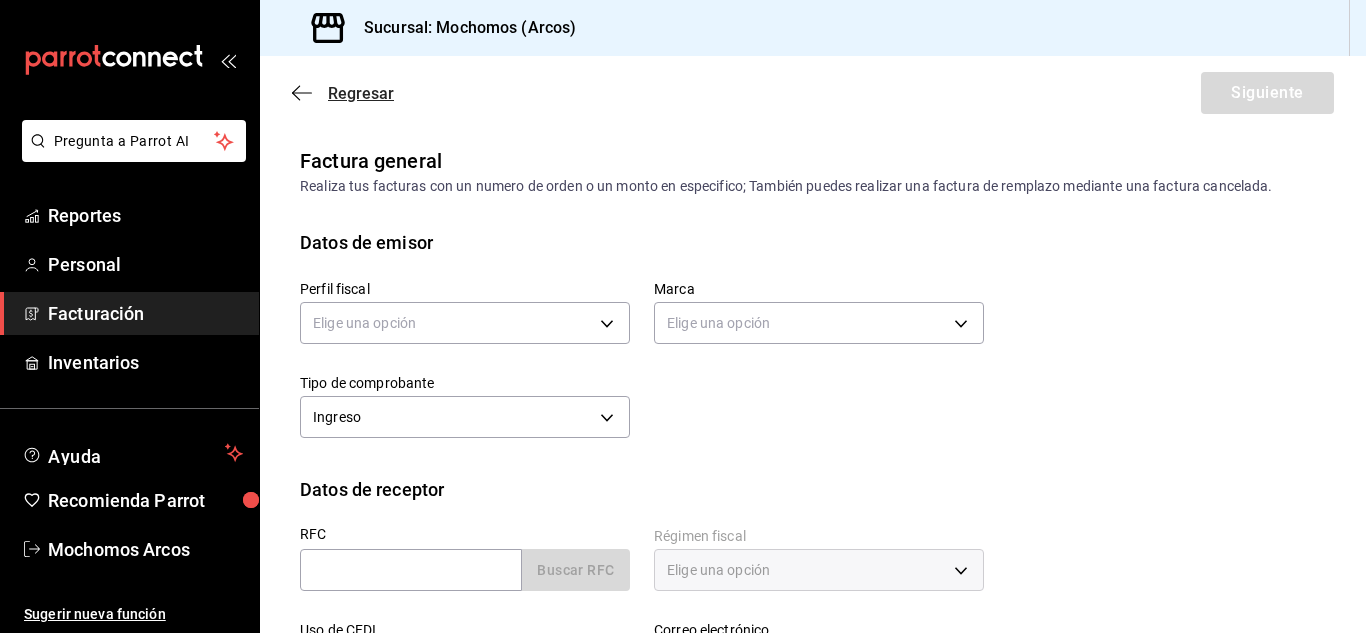 click 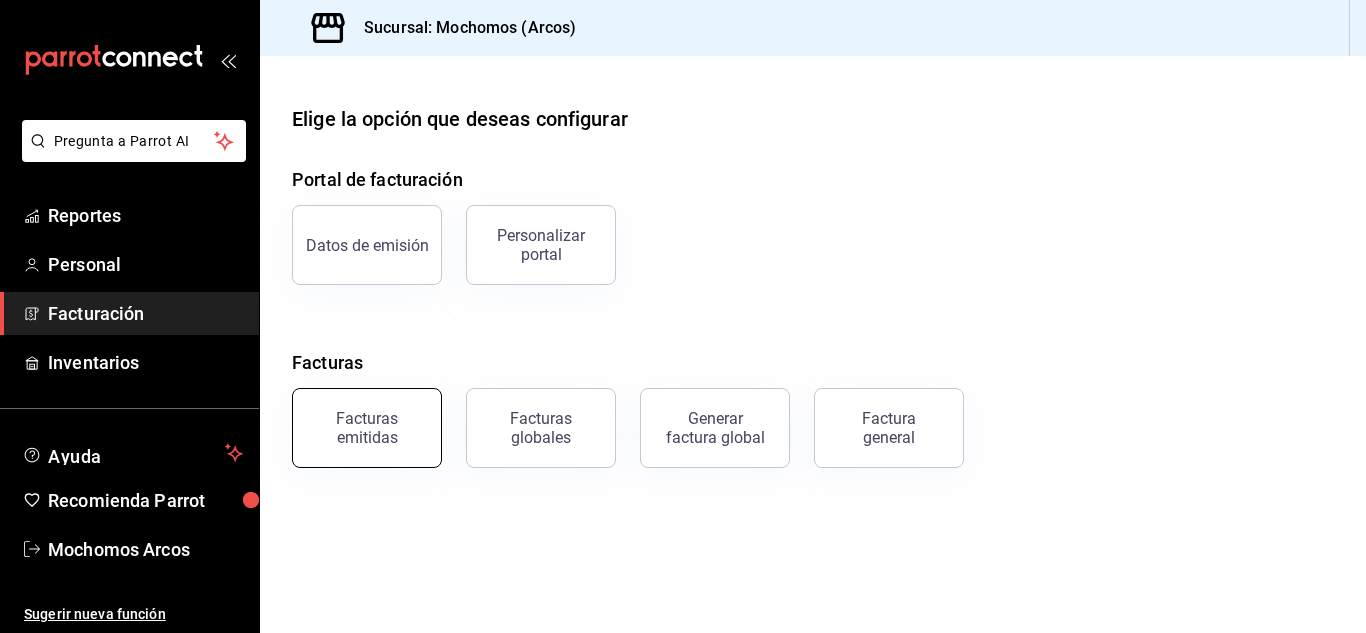 click on "Facturas emitidas" at bounding box center [367, 428] 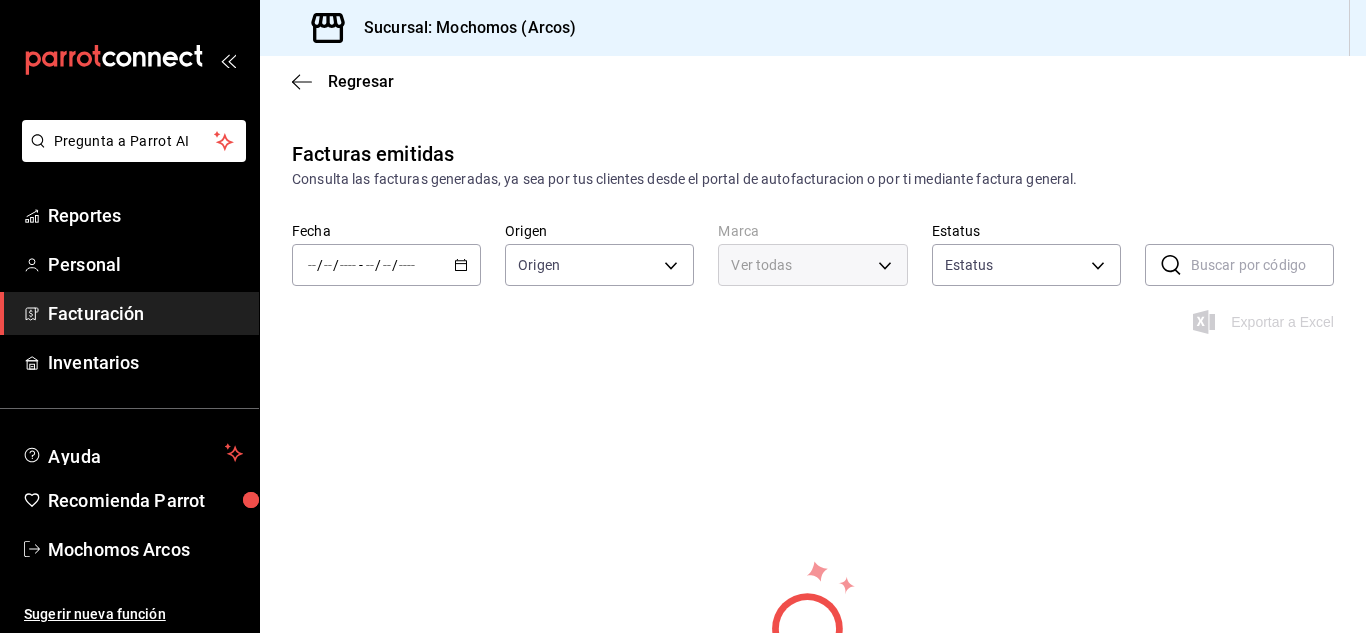 type on "ORDER_INVOICE,GENERAL_INVOICE" 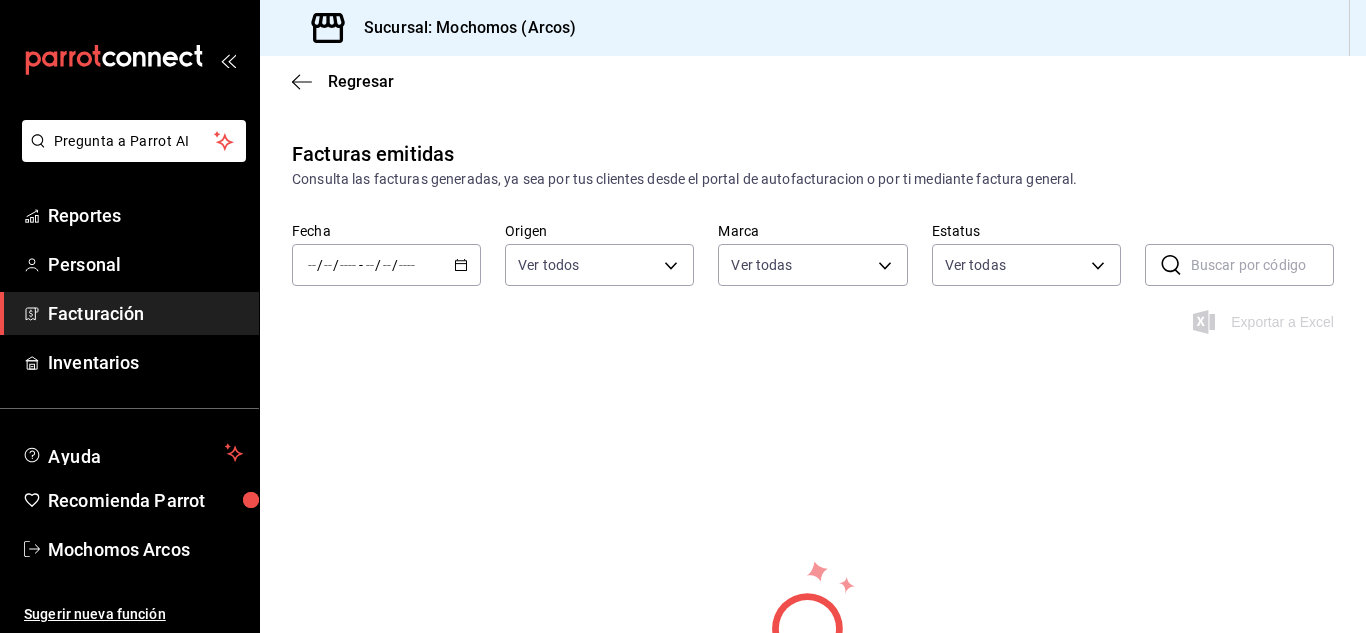 type on "dd36a3dd-8c35-4563-bc3a-0ae6137ce787" 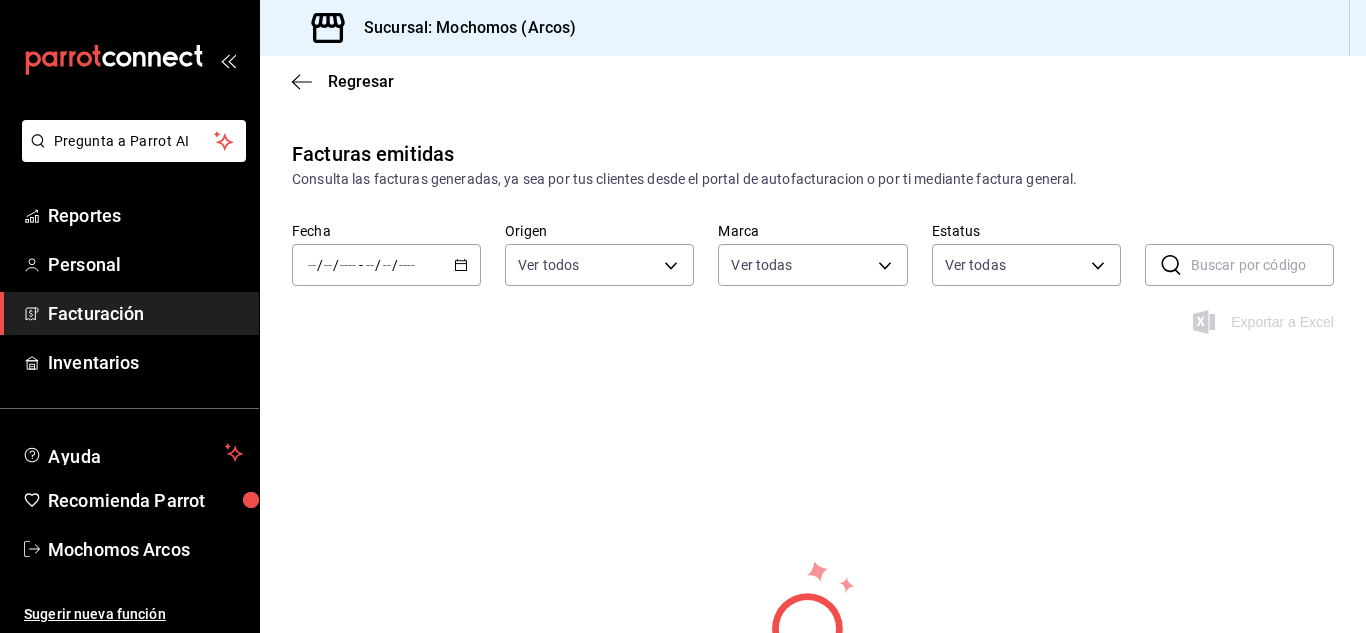 click at bounding box center [387, 265] 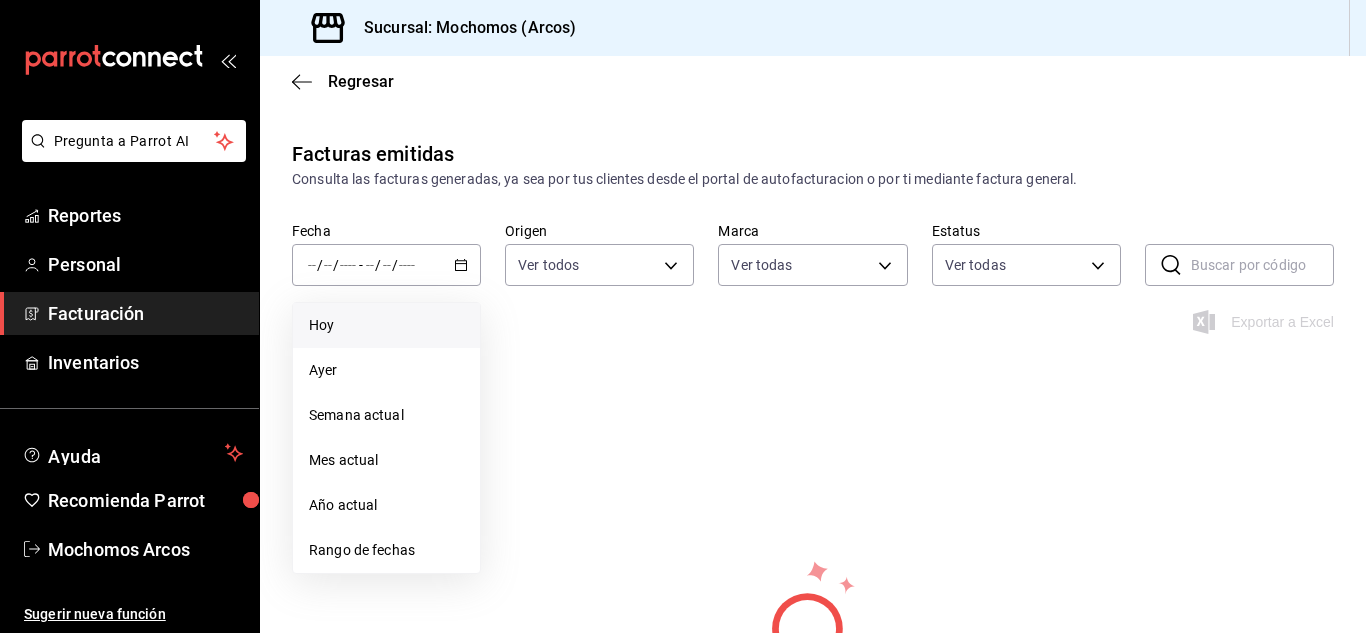 click on "Hoy" at bounding box center (386, 325) 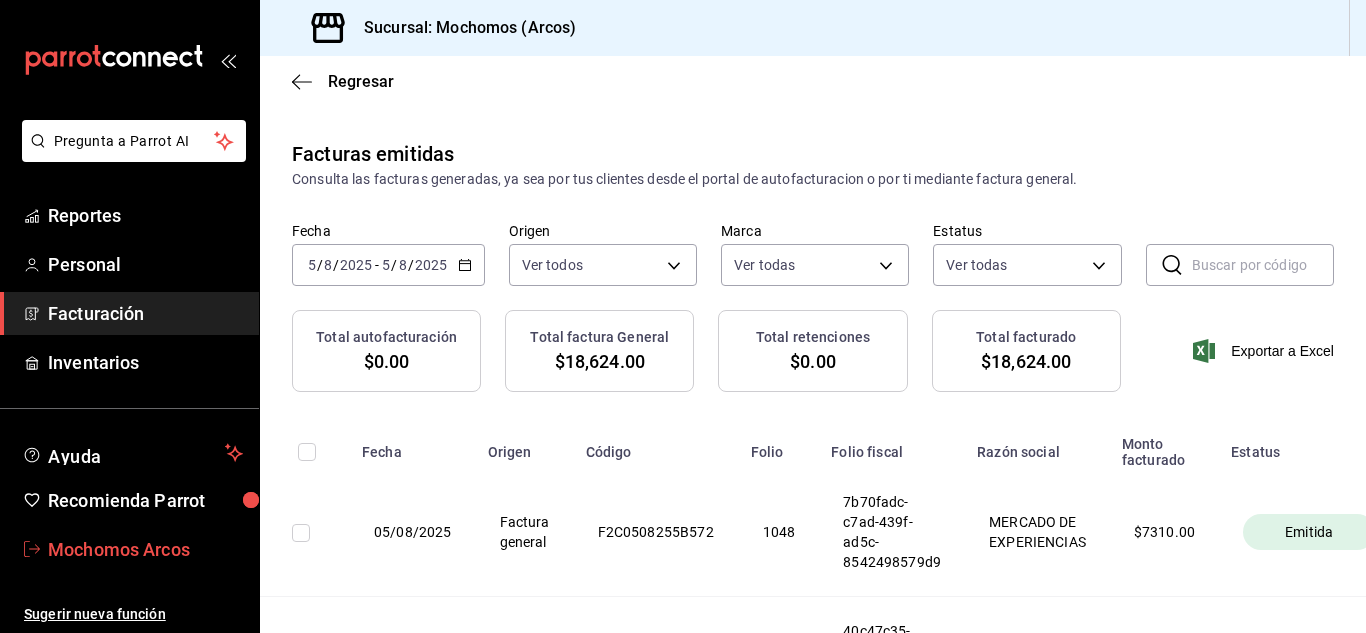 click on "Mochomos Arcos" at bounding box center (145, 549) 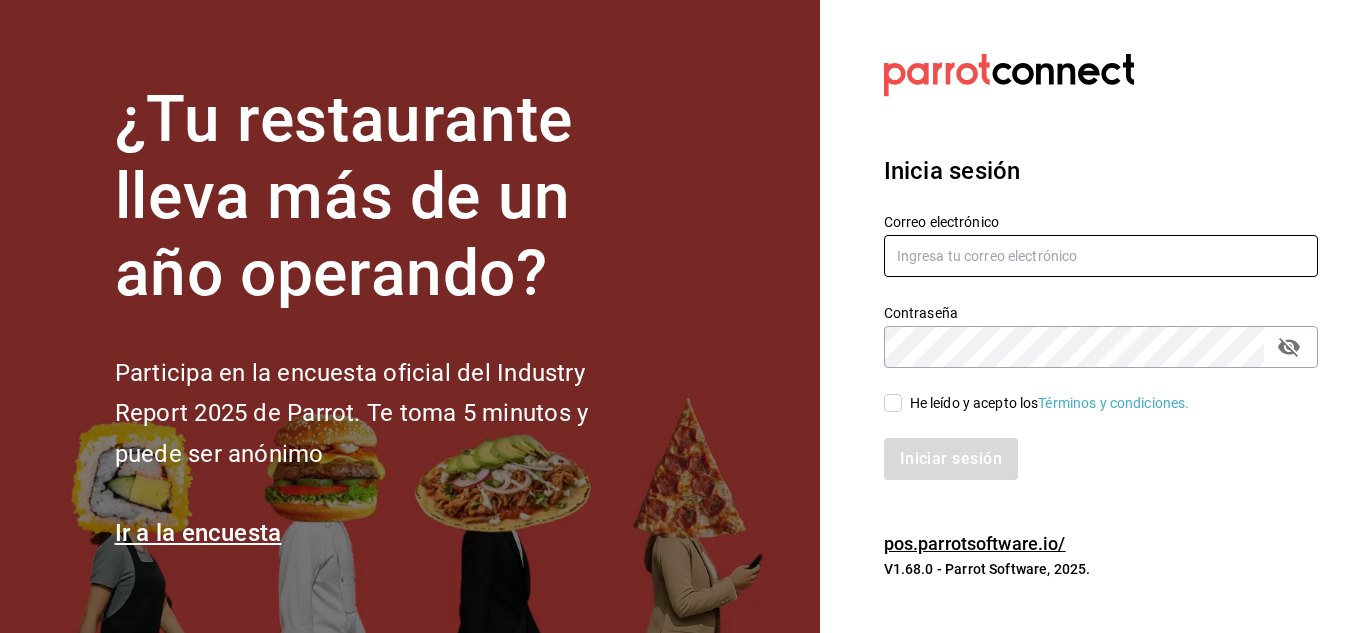 type on "mochomos.arcos@grupocosteno.com" 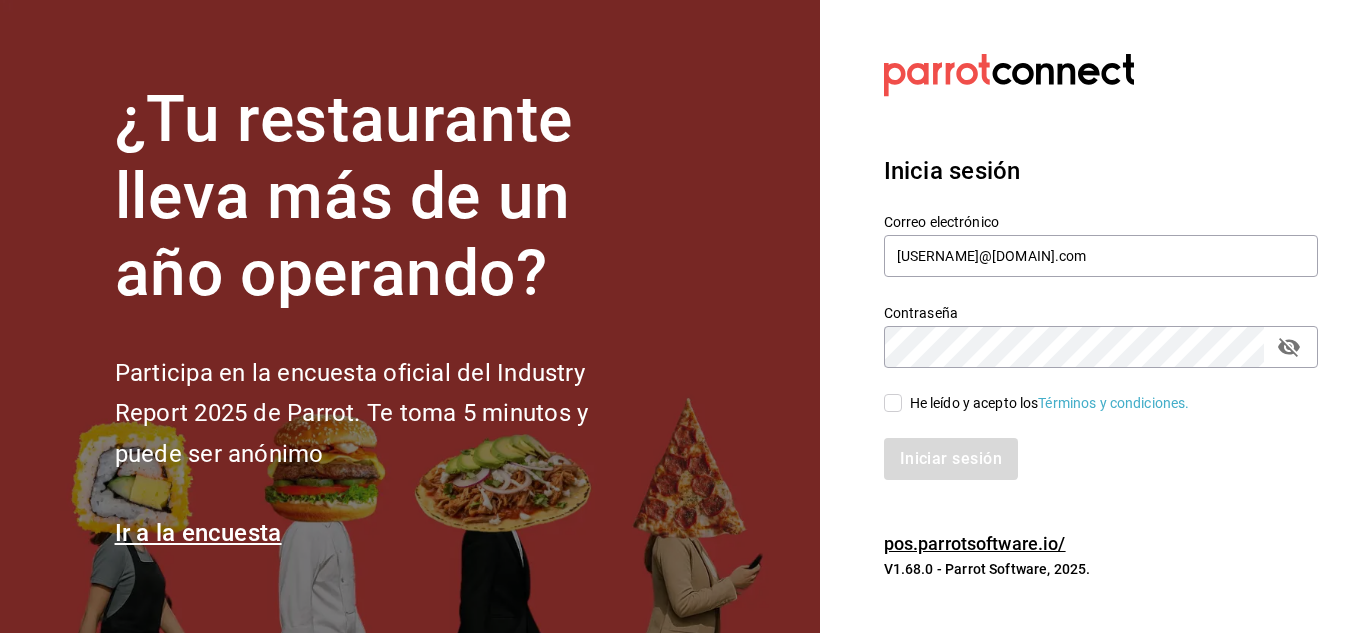 click on "He leído y acepto los  Términos y condiciones." at bounding box center [893, 403] 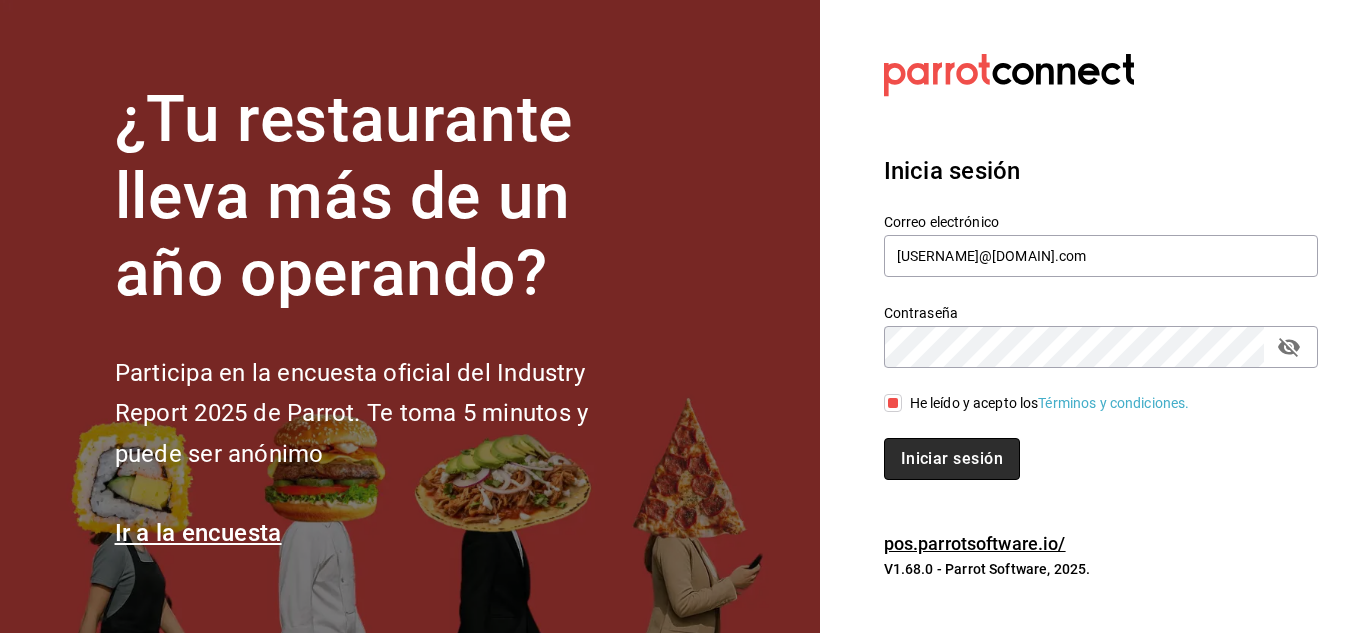 click on "Iniciar sesión" at bounding box center [952, 459] 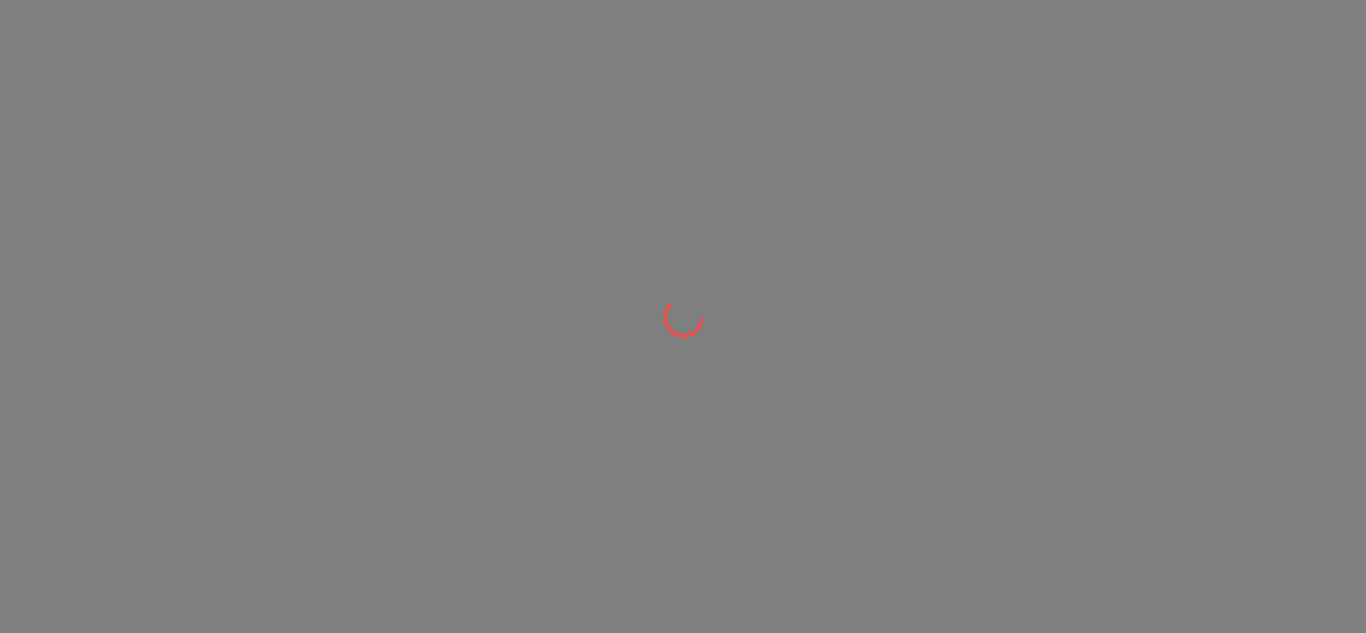 scroll, scrollTop: 0, scrollLeft: 0, axis: both 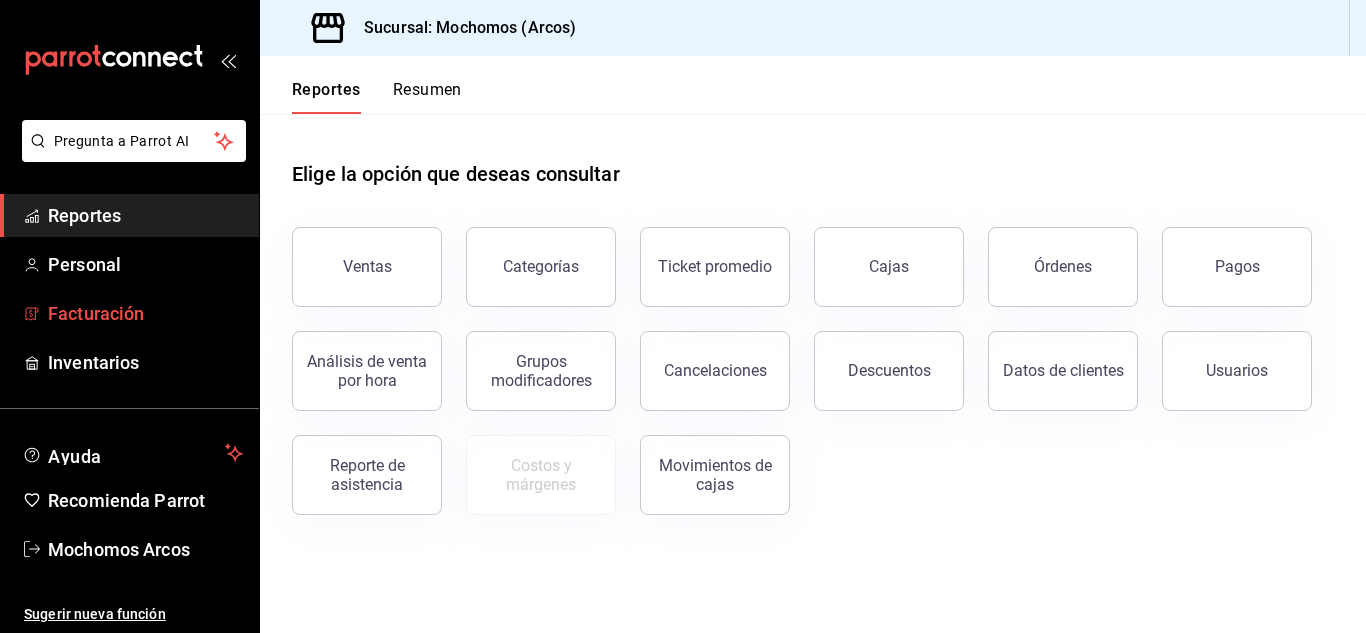 click on "Facturación" at bounding box center (145, 313) 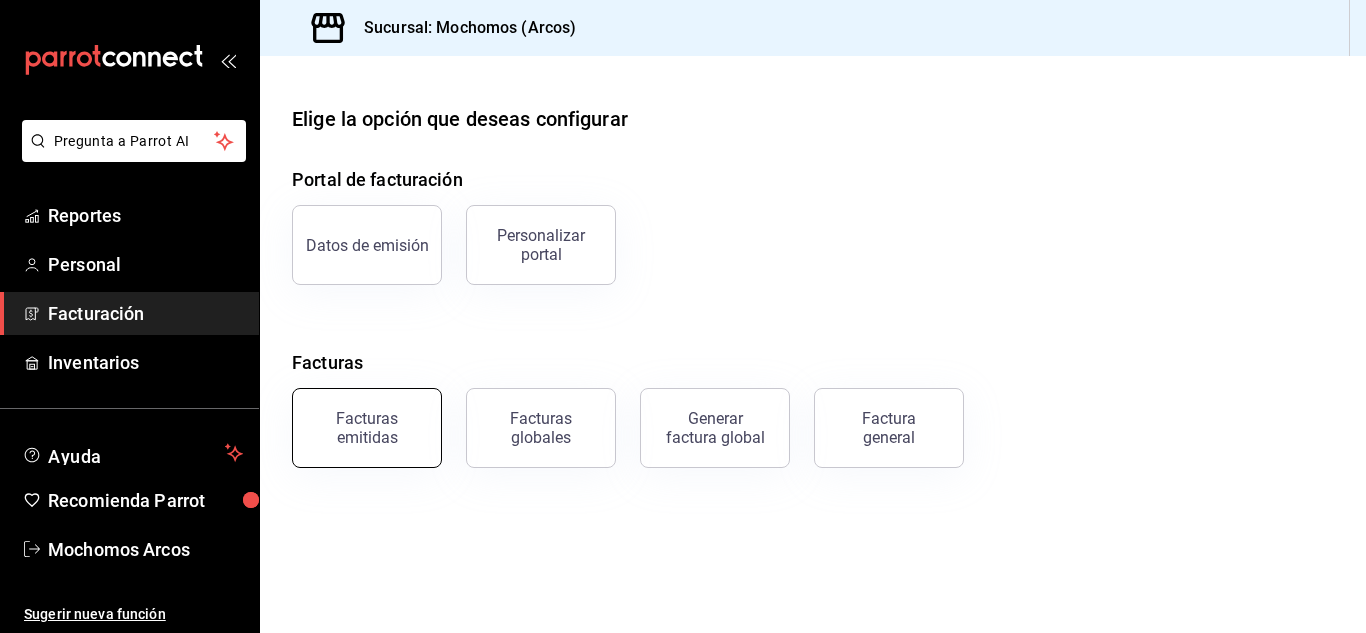click on "Facturas emitidas" at bounding box center [367, 428] 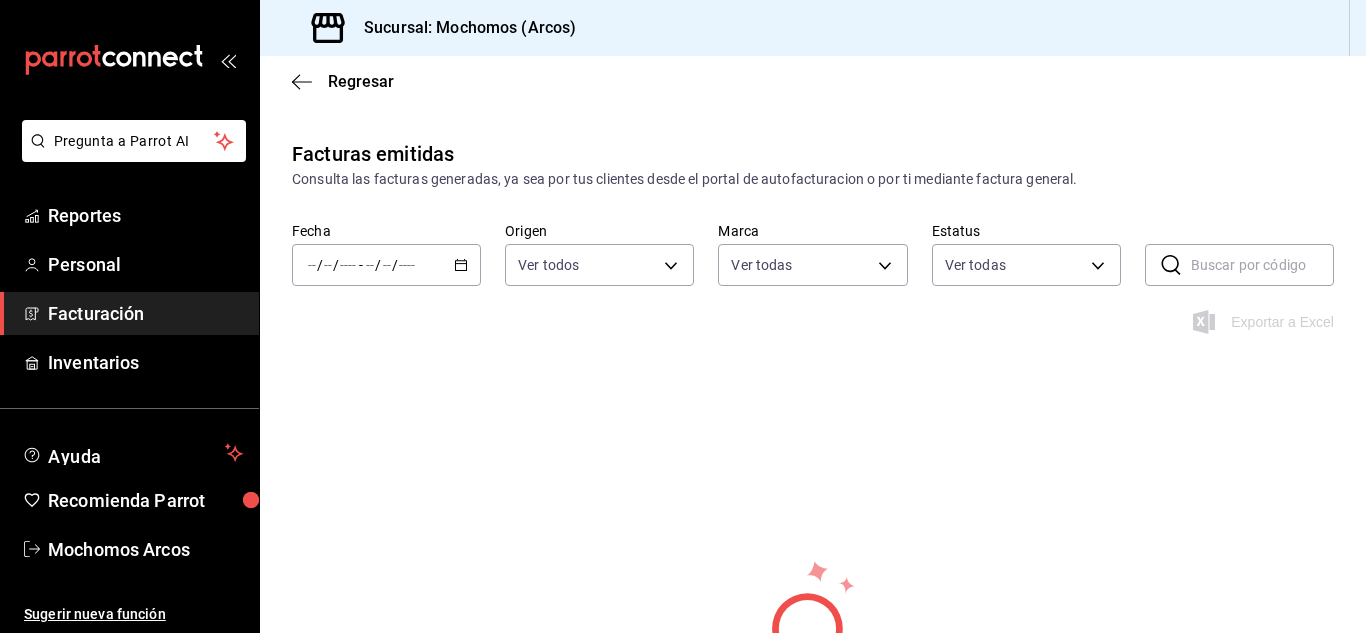 type on "dd36a3dd-8c35-4563-bc3a-0ae6137ce787" 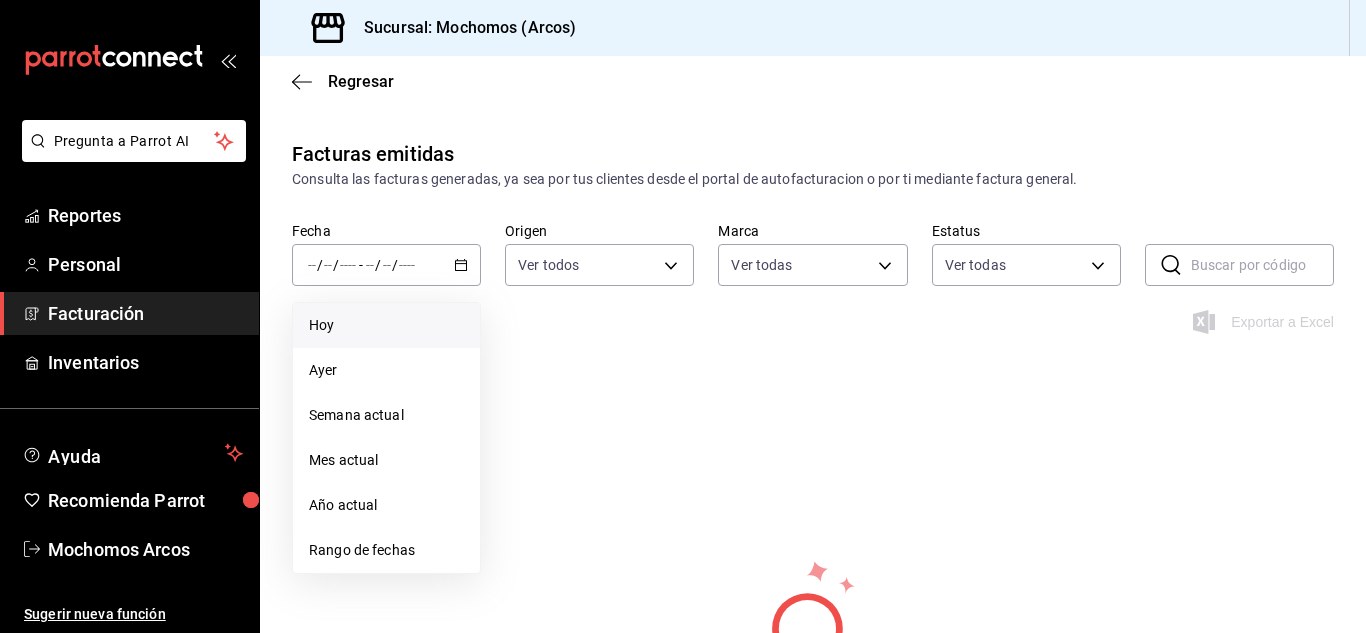 click on "Hoy" at bounding box center [386, 325] 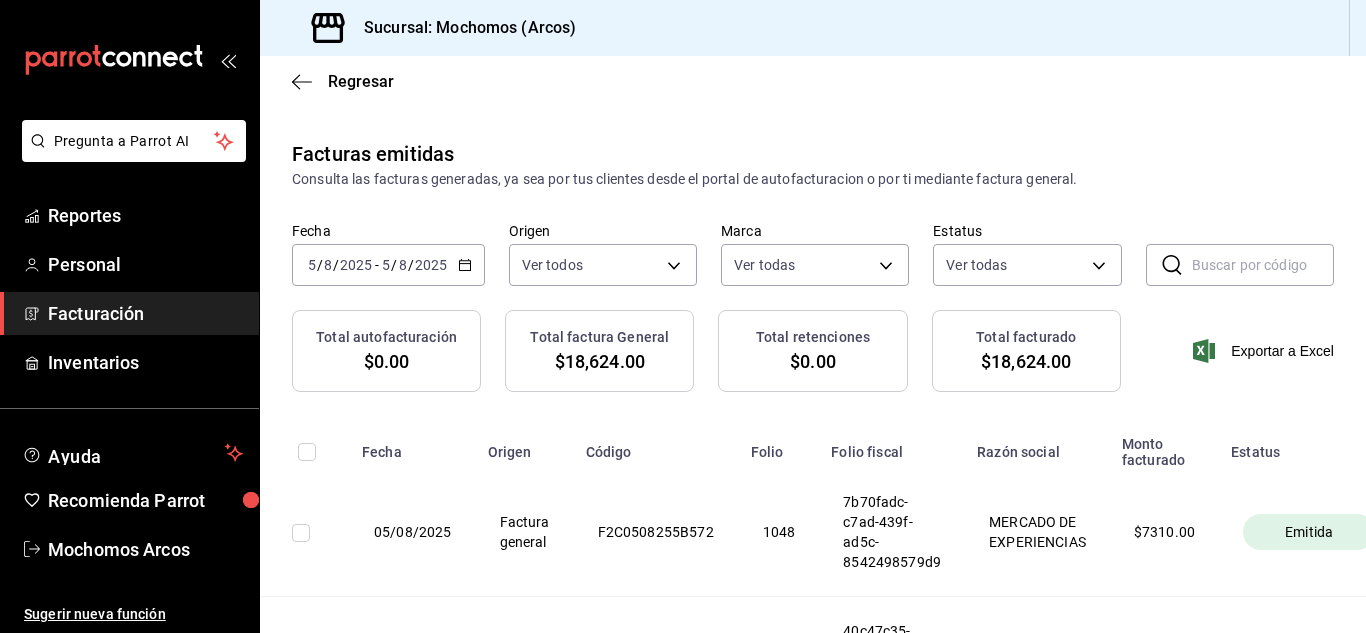 click on "MERCADO DE EXPERIENCIAS" at bounding box center [1037, 532] 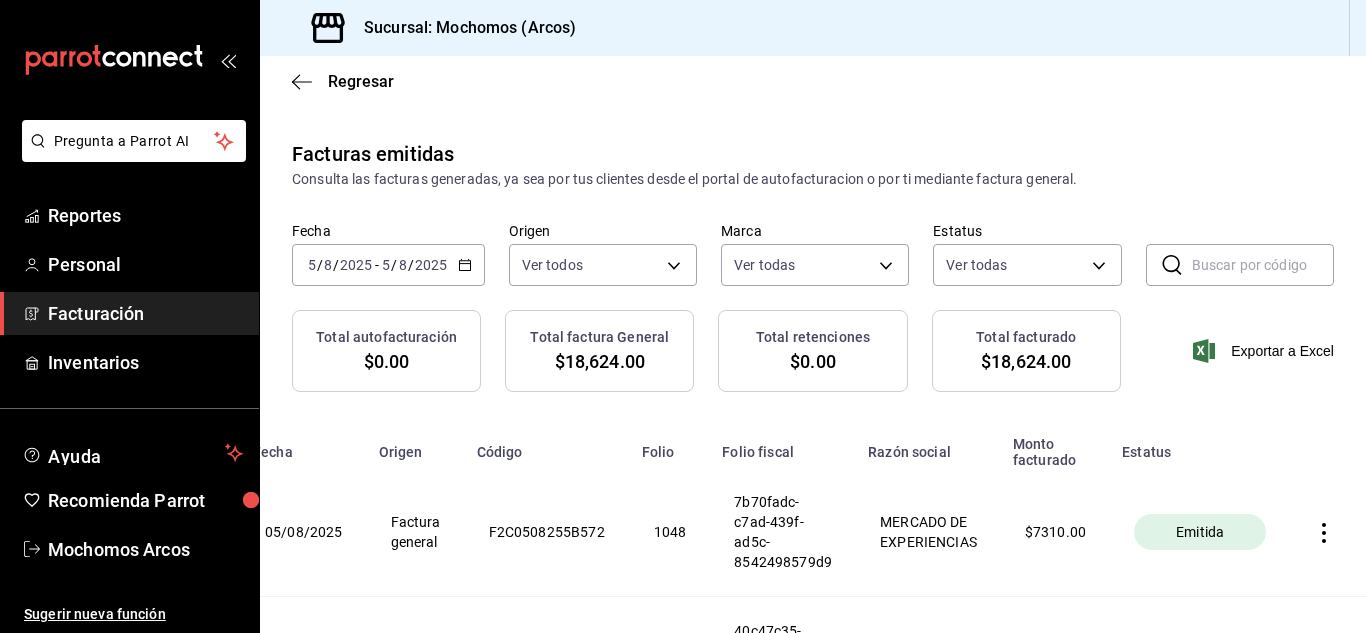 scroll, scrollTop: 0, scrollLeft: 114, axis: horizontal 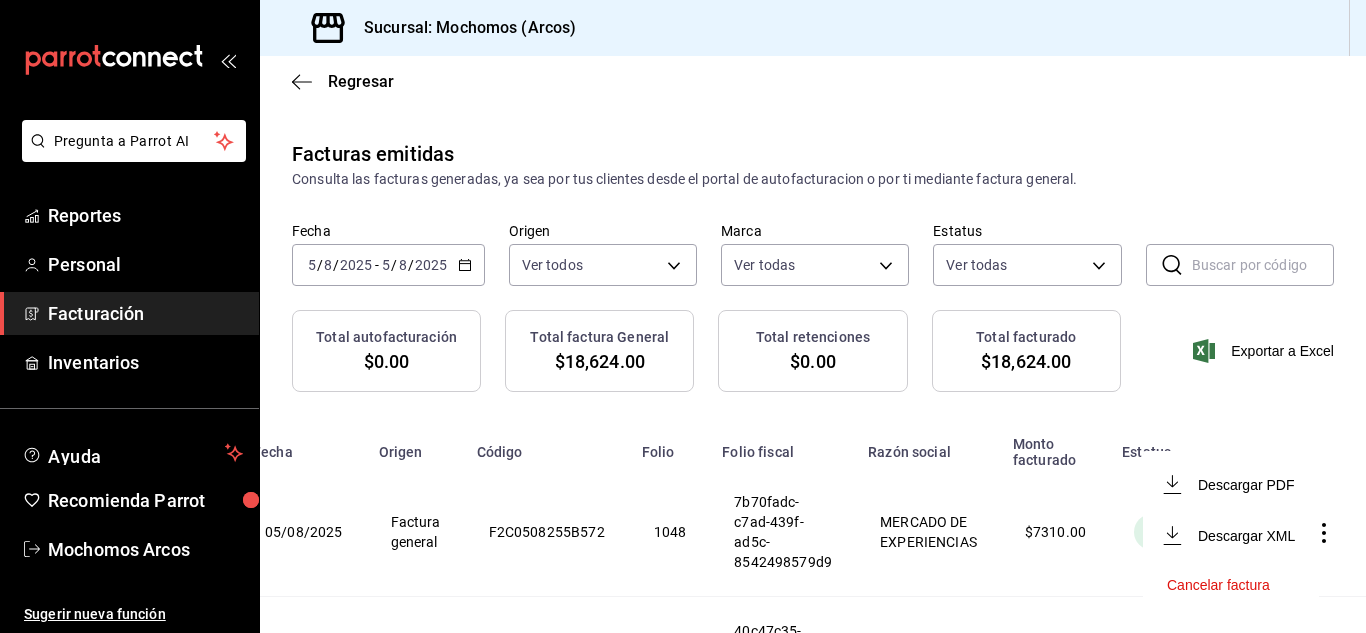 click on "Descargar PDF" at bounding box center (1231, 484) 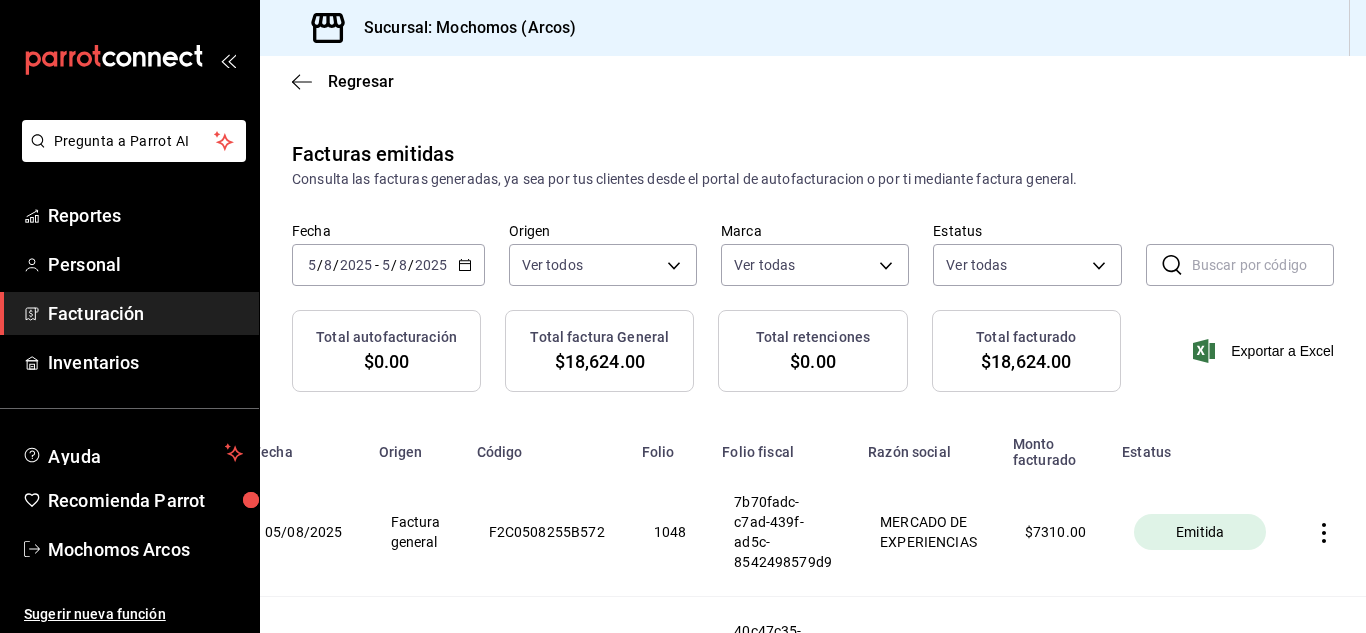 click on "Facturación" at bounding box center (145, 313) 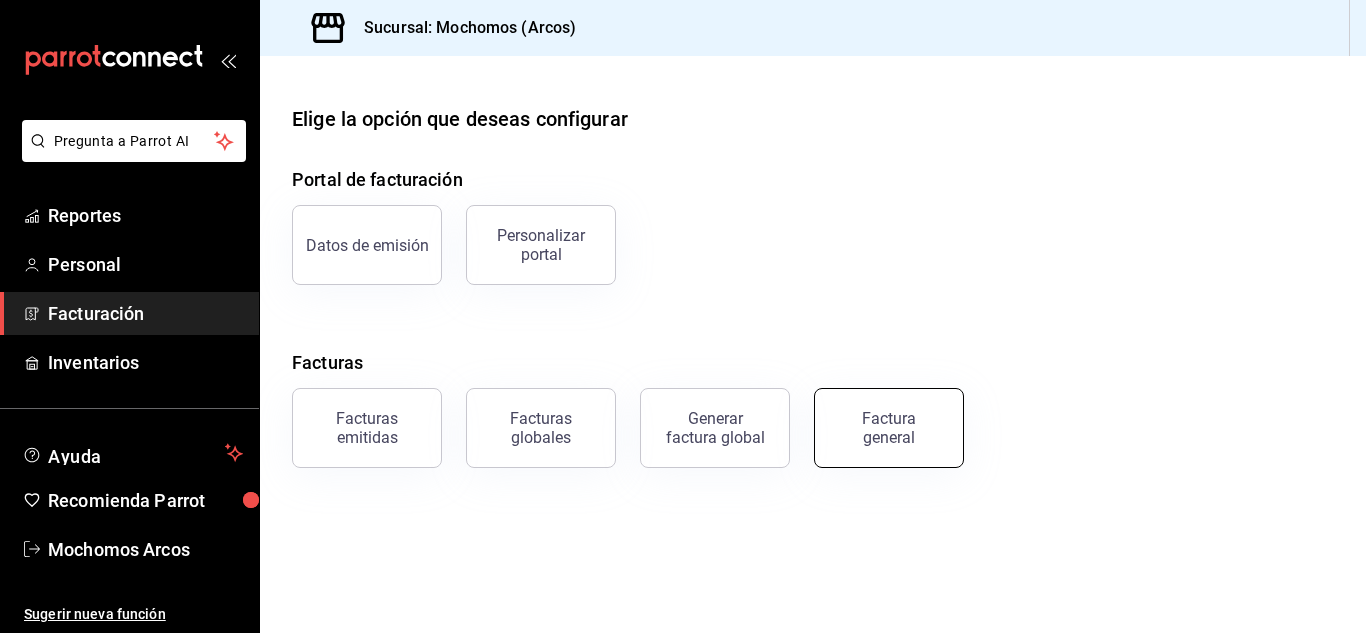 click on "Factura general" at bounding box center (889, 428) 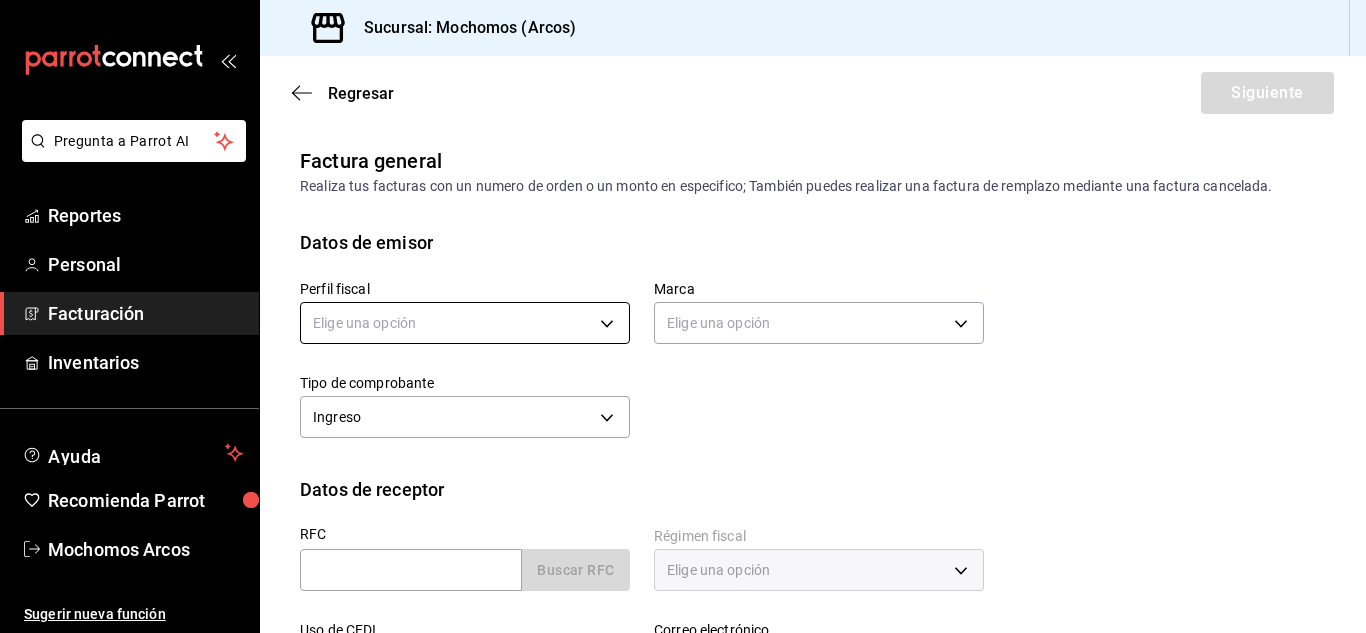 click on "Pregunta a Parrot AI Reportes   Personal   Facturación   Inventarios   Ayuda Recomienda Parrot   Mochomos Arcos   Sugerir nueva función   Sucursal: Mochomos (Arcos) Regresar Siguiente Factura general Realiza tus facturas con un numero de orden o un monto en especifico; También puedes realizar una factura de remplazo mediante una factura cancelada. Datos de emisor Perfil fiscal Elige una opción Marca Elige una opción Tipo de comprobante Ingreso I Datos de receptor RFC Buscar RFC Régimen fiscal Elige una opción Uso de CFDI Elige una opción Correo electrónico Dirección Calle # exterior # interior Código postal Estado ​ Municipio ​ Colonia ​ GANA 1 MES GRATIS EN TU SUSCRIPCIÓN AQUÍ ¿Recuerdas cómo empezó tu restaurante?
Hoy puedes ayudar a un colega a tener el mismo cambio que tú viviste.
Recomienda Parrot directamente desde tu Portal Administrador.
Es fácil y rápido.
🎁 Por cada restaurante que se una, ganas 1 mes gratis. Pregunta a Parrot AI Reportes   Personal   Facturación" at bounding box center (683, 316) 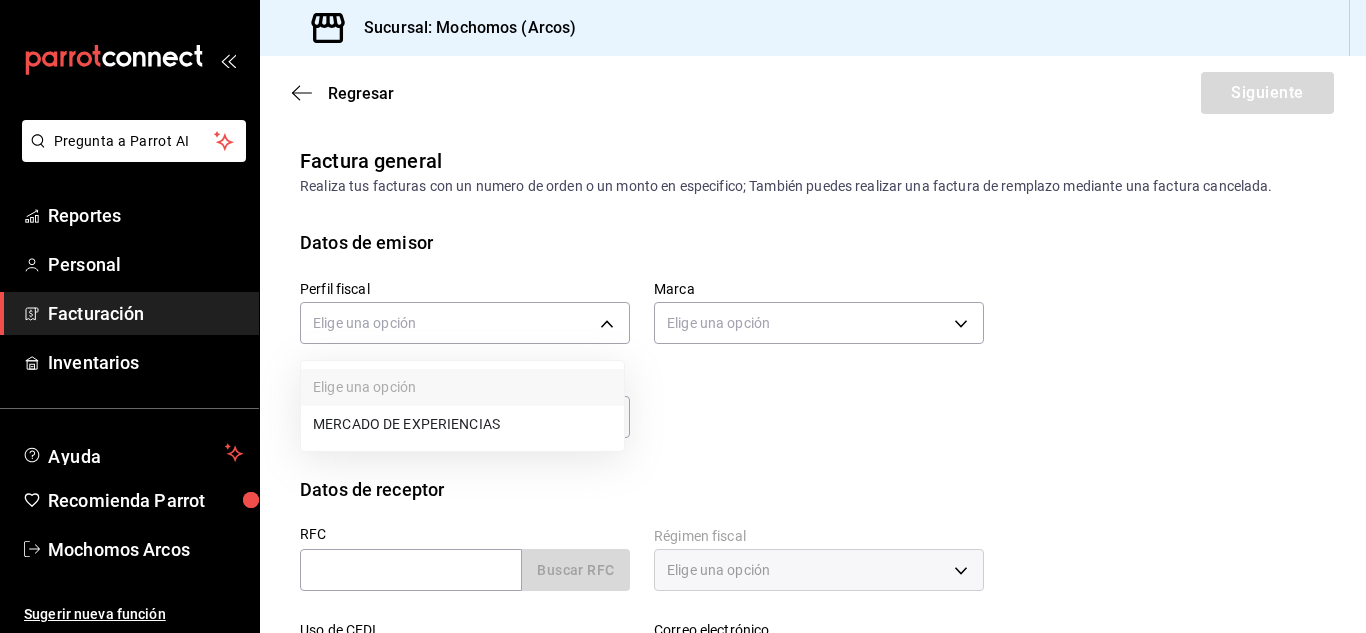 click on "MERCADO DE EXPERIENCIAS" at bounding box center [462, 424] 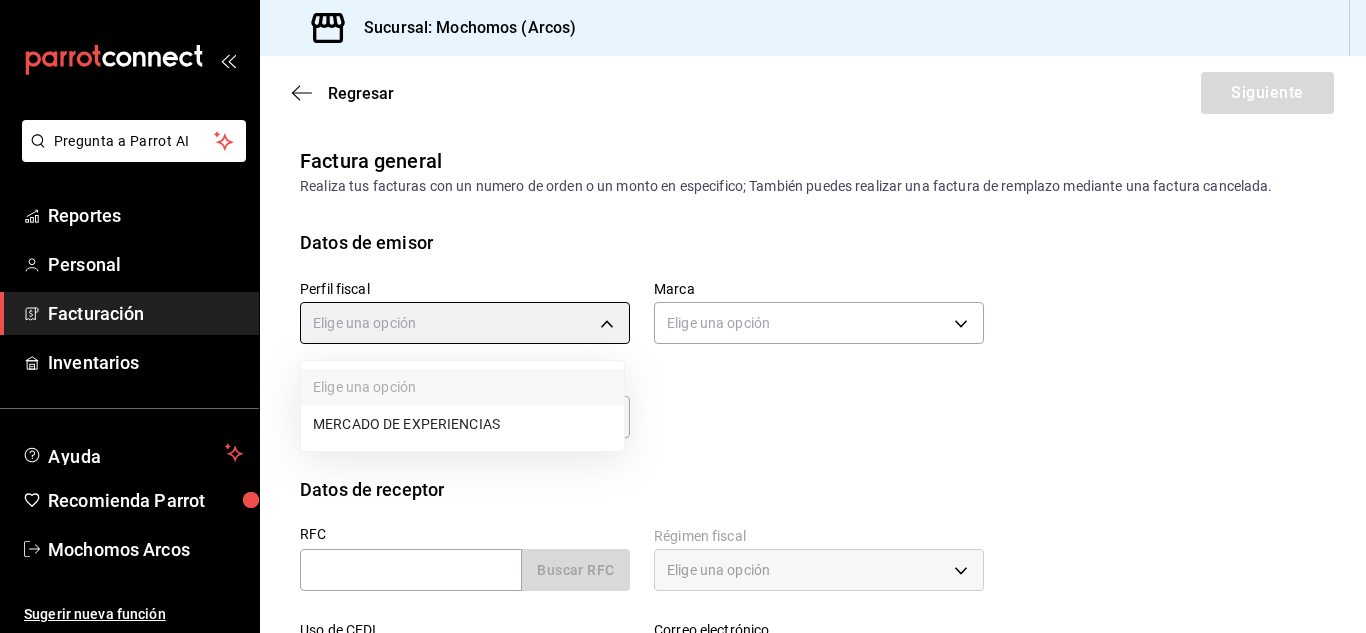 type on "0d9729ad-d774-4c6b-aaed-48863b9fa049" 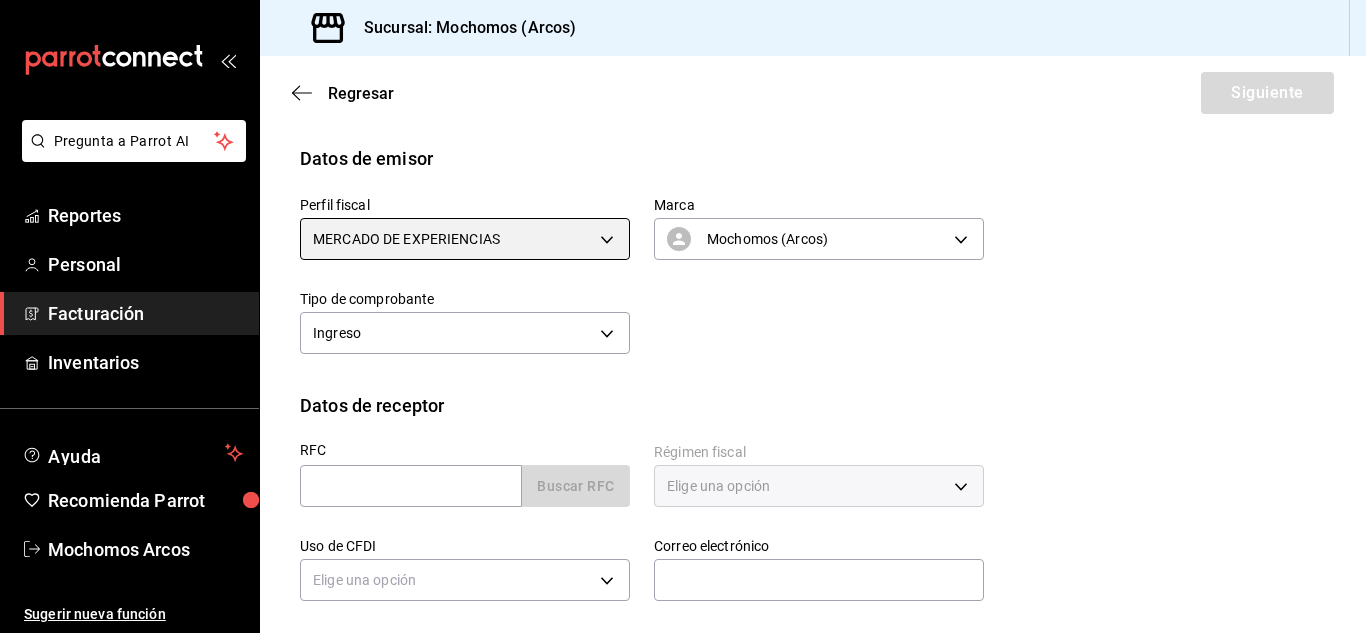 scroll, scrollTop: 200, scrollLeft: 0, axis: vertical 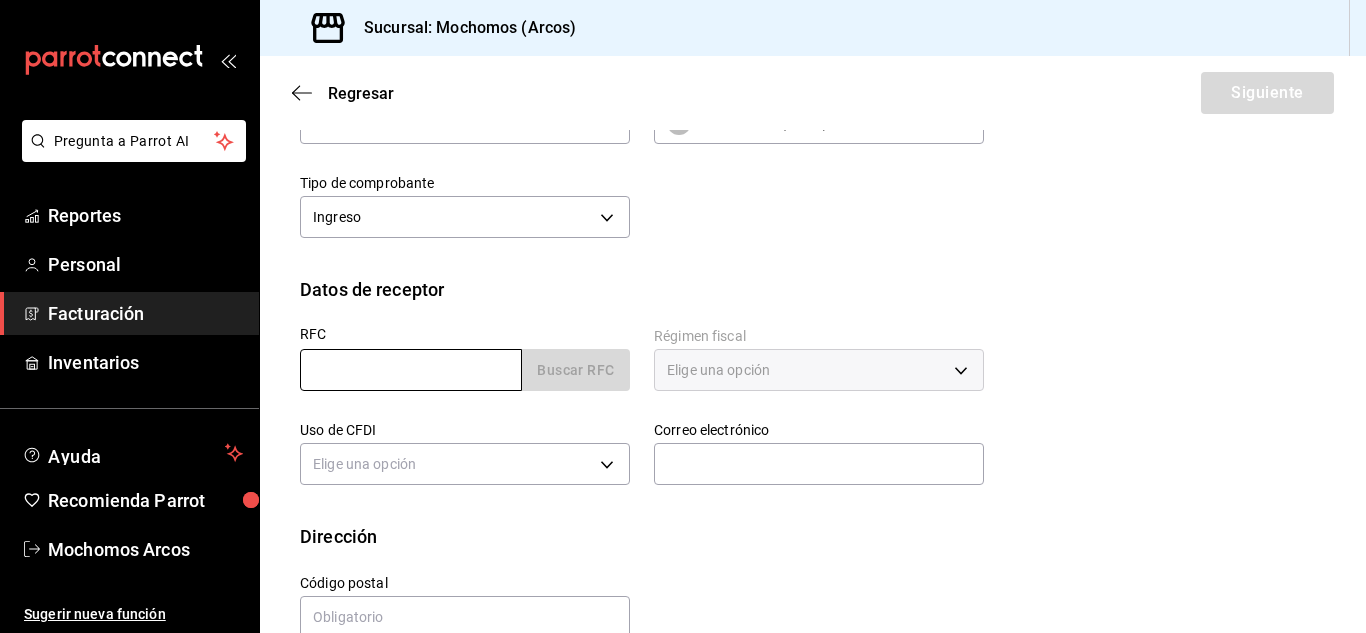click at bounding box center (411, 370) 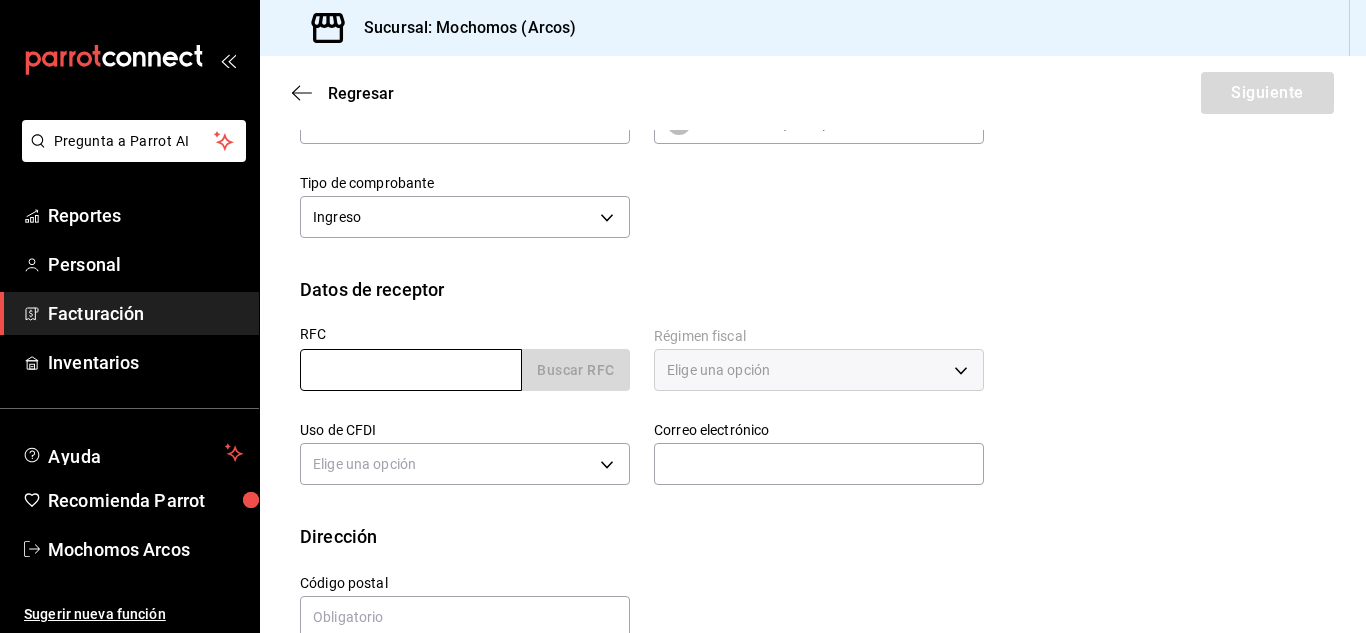 paste on "PRO9608304I6" 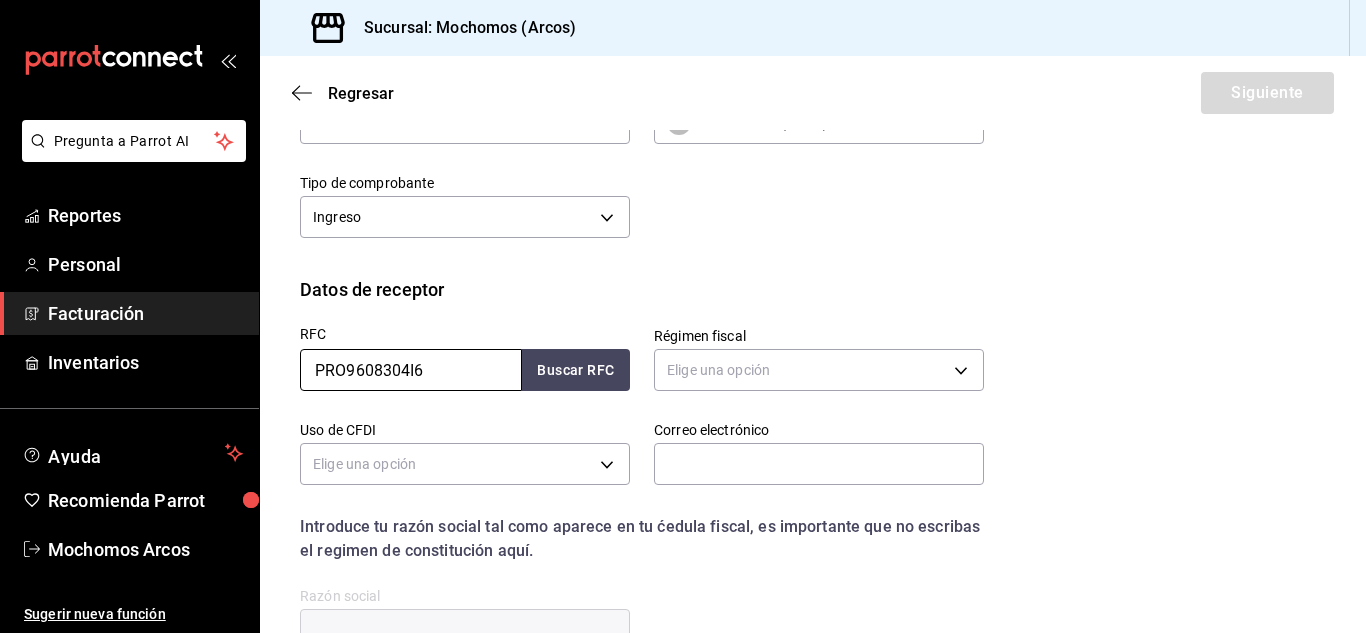 type on "PRO9608304I6" 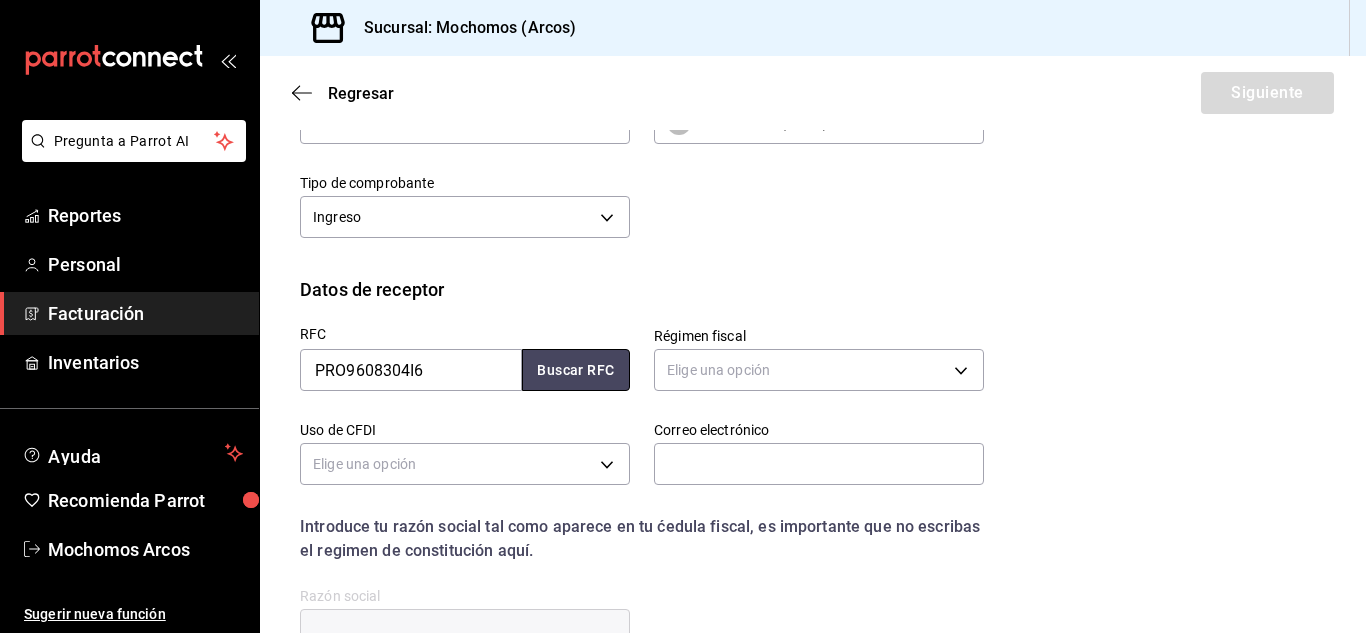 type 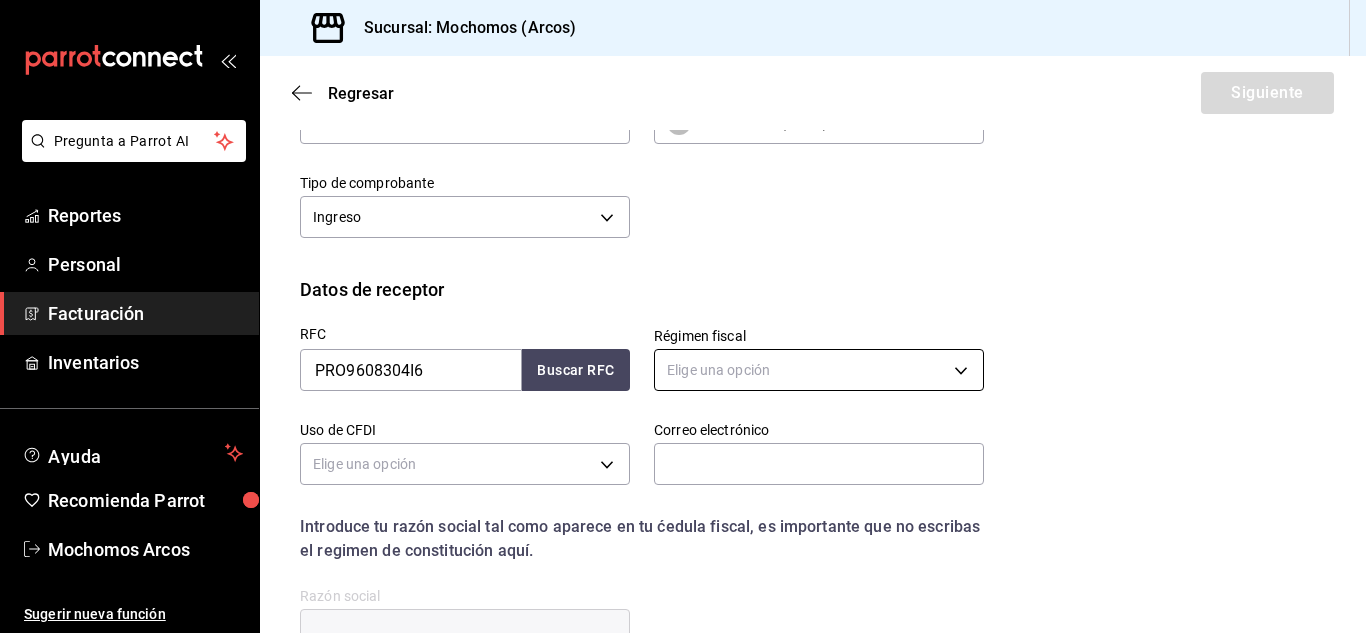 click on "Pregunta a Parrot AI Reportes   Personal   Facturación   Inventarios   Ayuda Recomienda Parrot   Mochomos Arcos   Sugerir nueva función   Sucursal: Mochomos (Arcos) Regresar Siguiente Factura general Realiza tus facturas con un numero de orden o un monto en especifico; También puedes realizar una factura de remplazo mediante una factura cancelada. Datos de emisor Perfil fiscal MERCADO DE EXPERIENCIAS 0d9729ad-d774-4c6b-aaed-48863b9fa049 Marca Mochomos (Arcos) dd36a3dd-8c35-4563-bc3a-0ae6137ce787 Tipo de comprobante Ingreso I Datos de receptor RFC PRO9608304I6 Buscar RFC Régimen fiscal Elige una opción Uso de CFDI Elige una opción Correo electrónico Introduce tu razón social tal como aparece en tu ćedula fiscal, es importante que no escribas el regimen de constitución aquí. company Razón social Dirección Calle # exterior # interior Código postal Estado ​ Municipio ​ Colonia ​ GANA 1 MES GRATIS EN TU SUSCRIPCIÓN AQUÍ Pregunta a Parrot AI Reportes   Personal   Facturación   Inventarios" at bounding box center (683, 316) 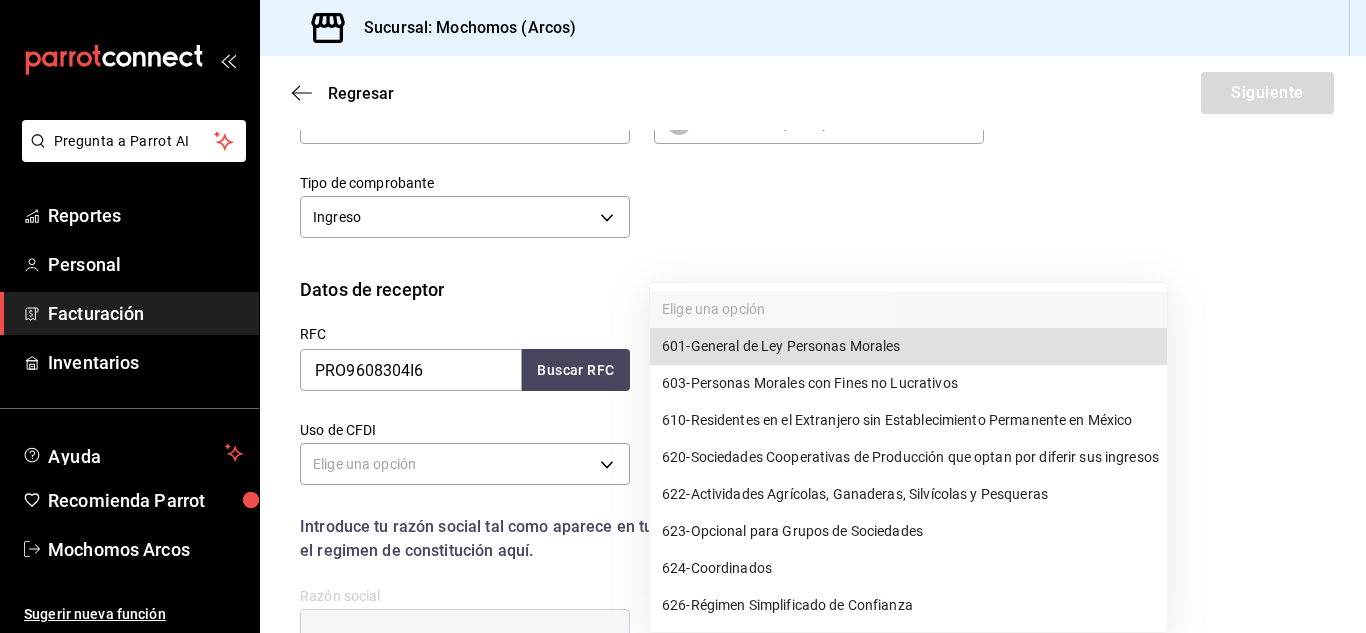 click on "601  -  General de Ley Personas Morales" at bounding box center [908, 346] 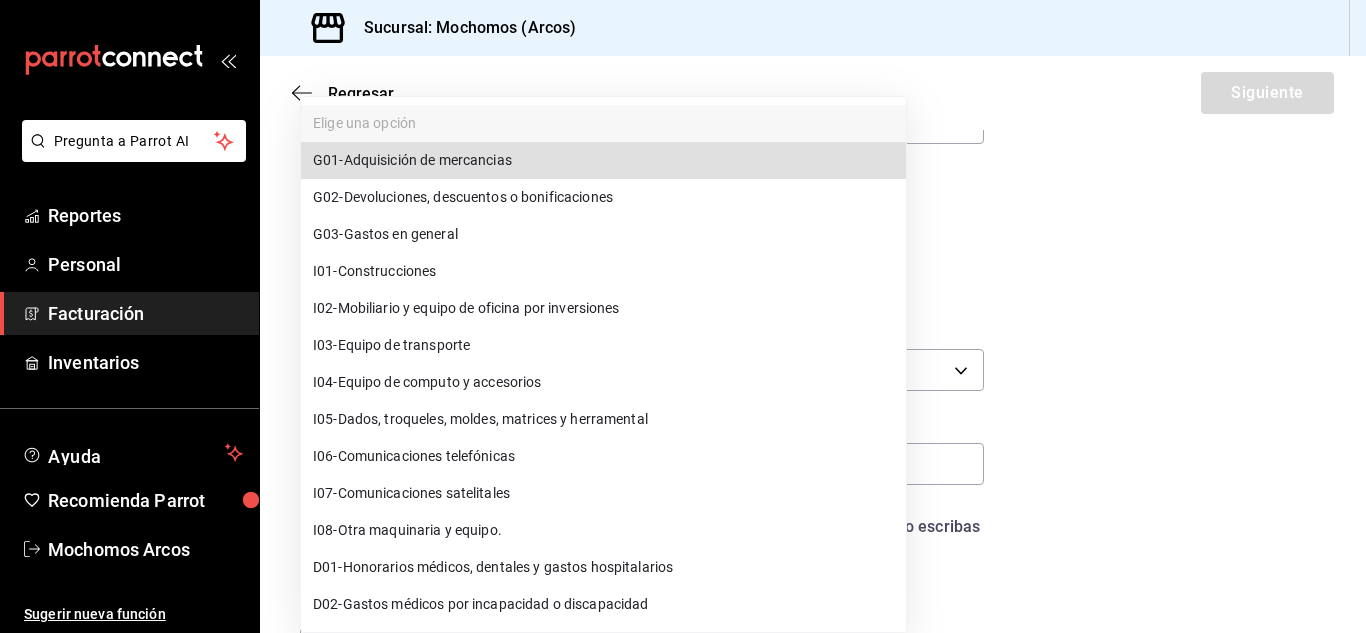 click on "Pregunta a Parrot AI Reportes   Personal   Facturación   Inventarios   Ayuda Recomienda Parrot   Mochomos Arcos   Sugerir nueva función   Sucursal: Mochomos (Arcos) Regresar Siguiente Factura general Realiza tus facturas con un numero de orden o un monto en especifico; También puedes realizar una factura de remplazo mediante una factura cancelada. Datos de emisor Perfil fiscal MERCADO DE EXPERIENCIAS 0d9729ad-d774-4c6b-aaed-48863b9fa049 Marca Mochomos (Arcos) dd36a3dd-8c35-4563-bc3a-0ae6137ce787 Tipo de comprobante Ingreso I Datos de receptor RFC PRO9608304I6 Buscar RFC Régimen fiscal 601  -  General de Ley Personas Morales 601 Uso de CFDI Elige una opción Correo electrónico Introduce tu razón social tal como aparece en tu ćedula fiscal, es importante que no escribas el regimen de constitución aquí. company Razón social Dirección Calle # exterior # interior Código postal Estado ​ Municipio ​ Colonia ​ GANA 1 MES GRATIS EN TU SUSCRIPCIÓN AQUÍ Pregunta a Parrot AI Reportes   Personal" at bounding box center [683, 316] 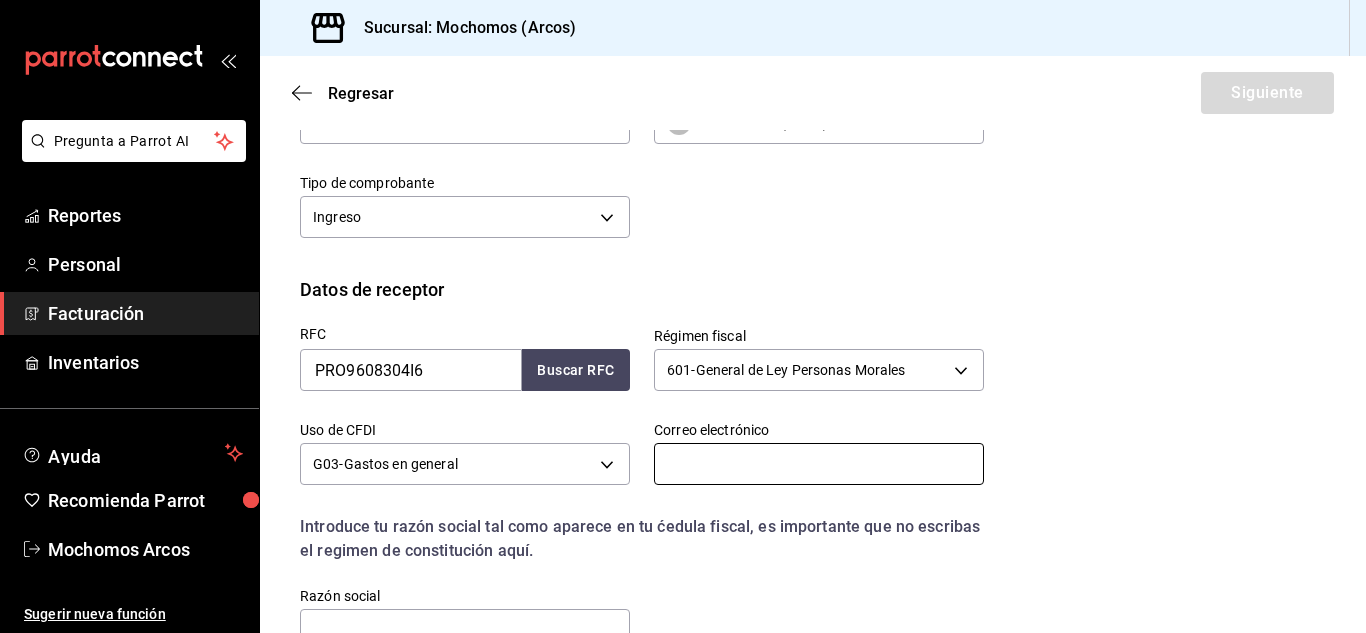click at bounding box center [819, 464] 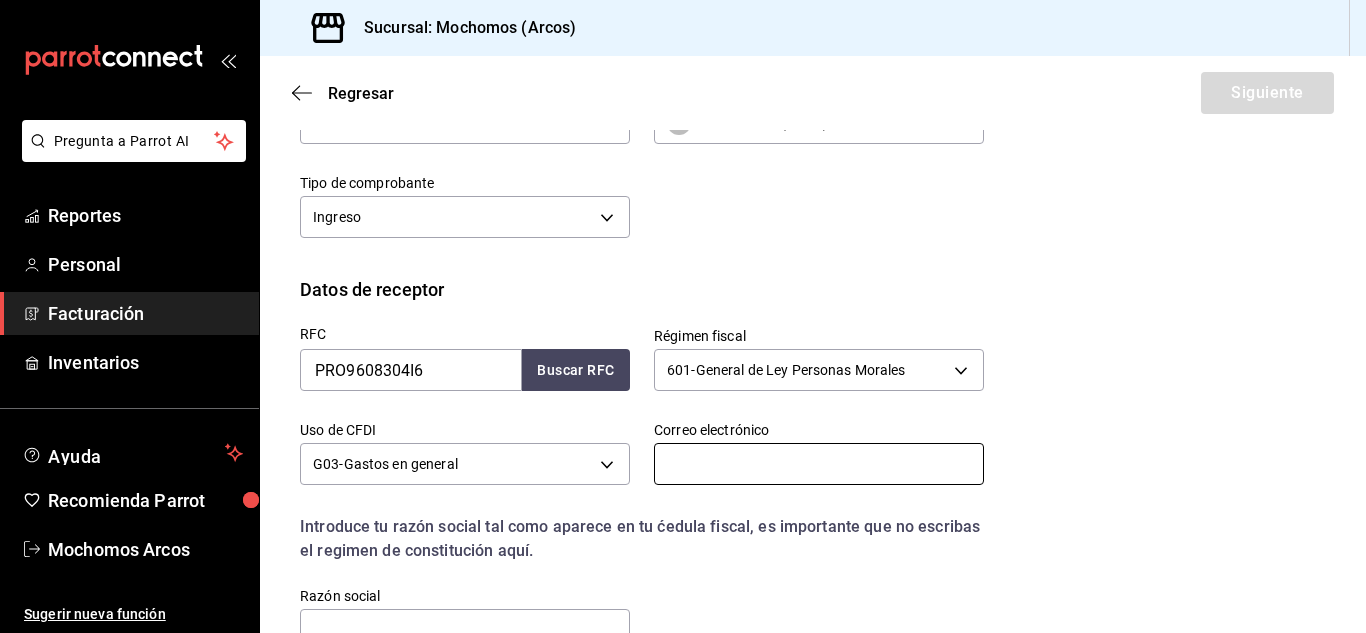 paste on "[LAST], [FIRST] [EMAIL]" 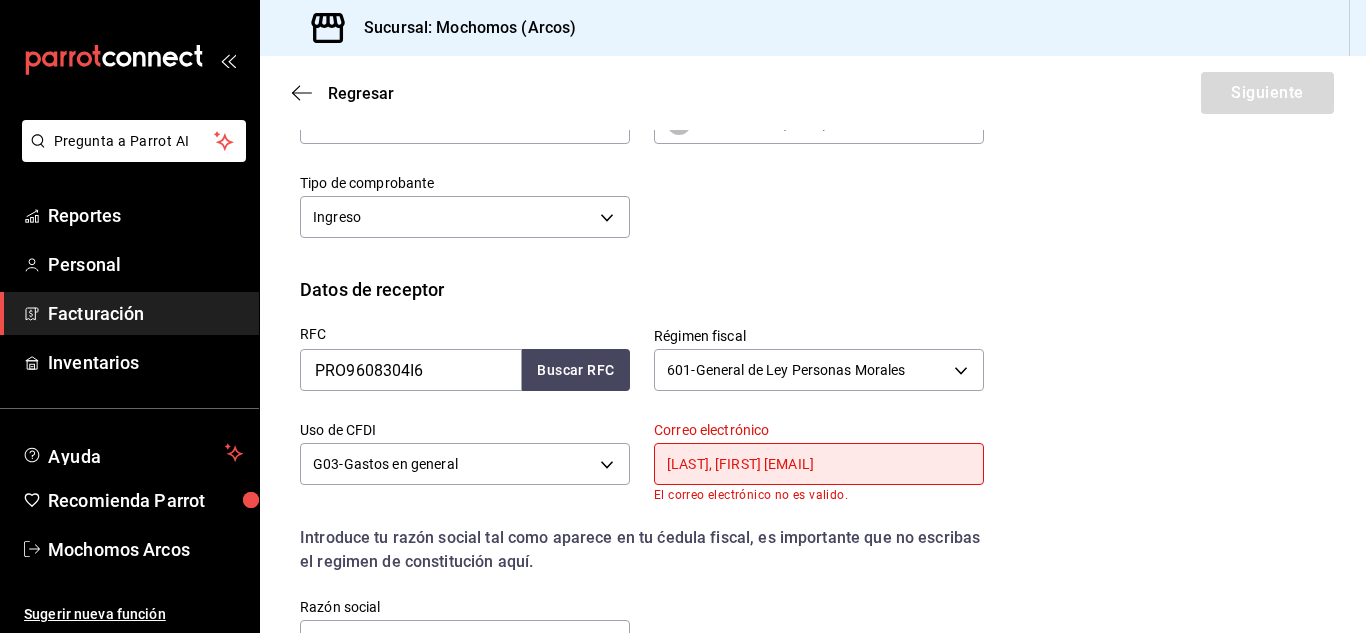 scroll, scrollTop: 0, scrollLeft: 23, axis: horizontal 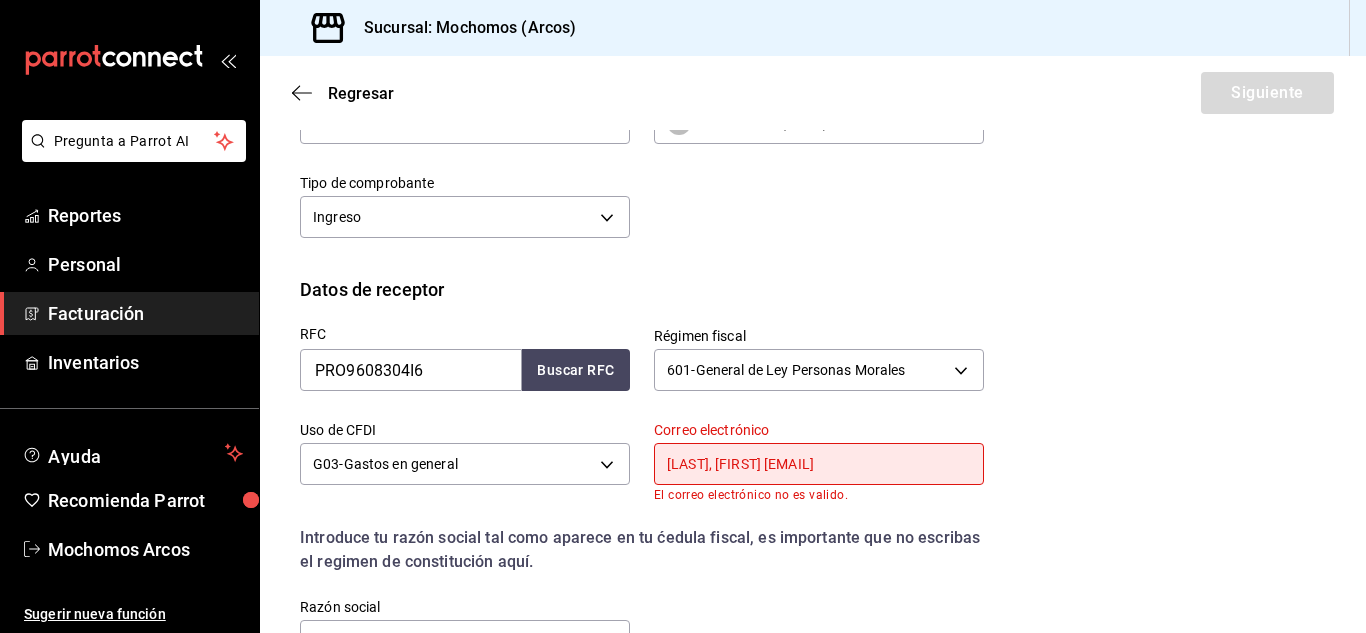 click on "[LAST], [FIRST] [EMAIL]" at bounding box center [819, 464] 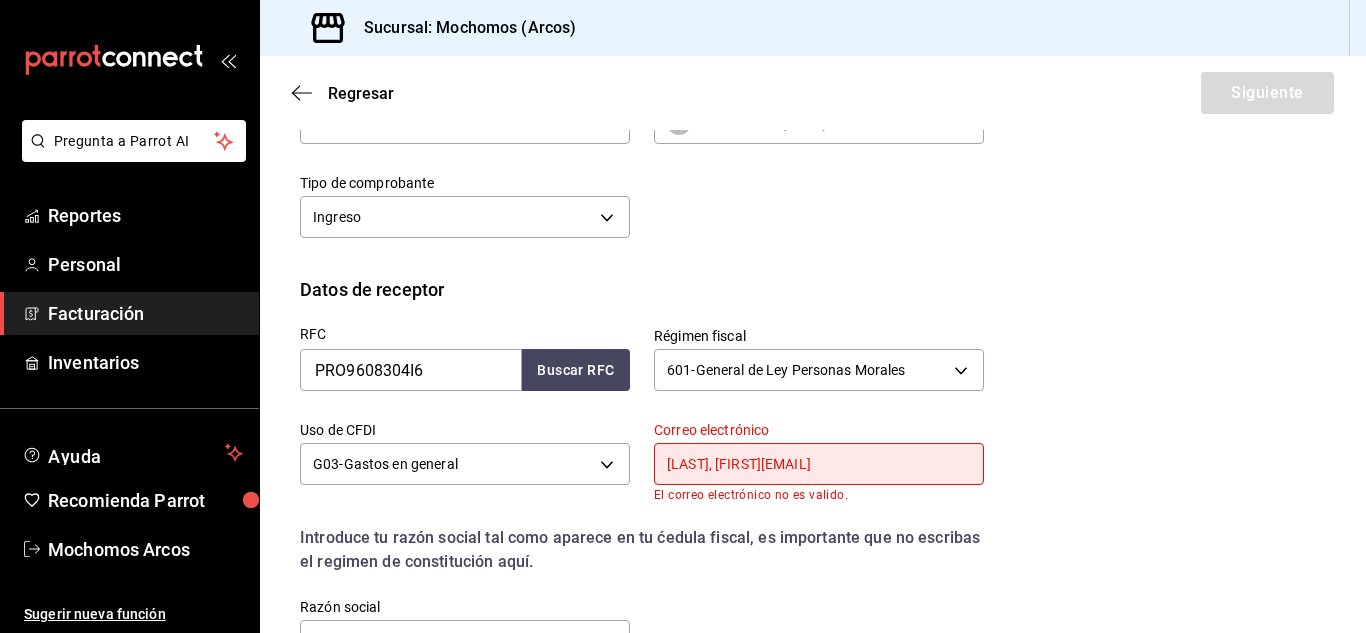 scroll, scrollTop: 0, scrollLeft: 0, axis: both 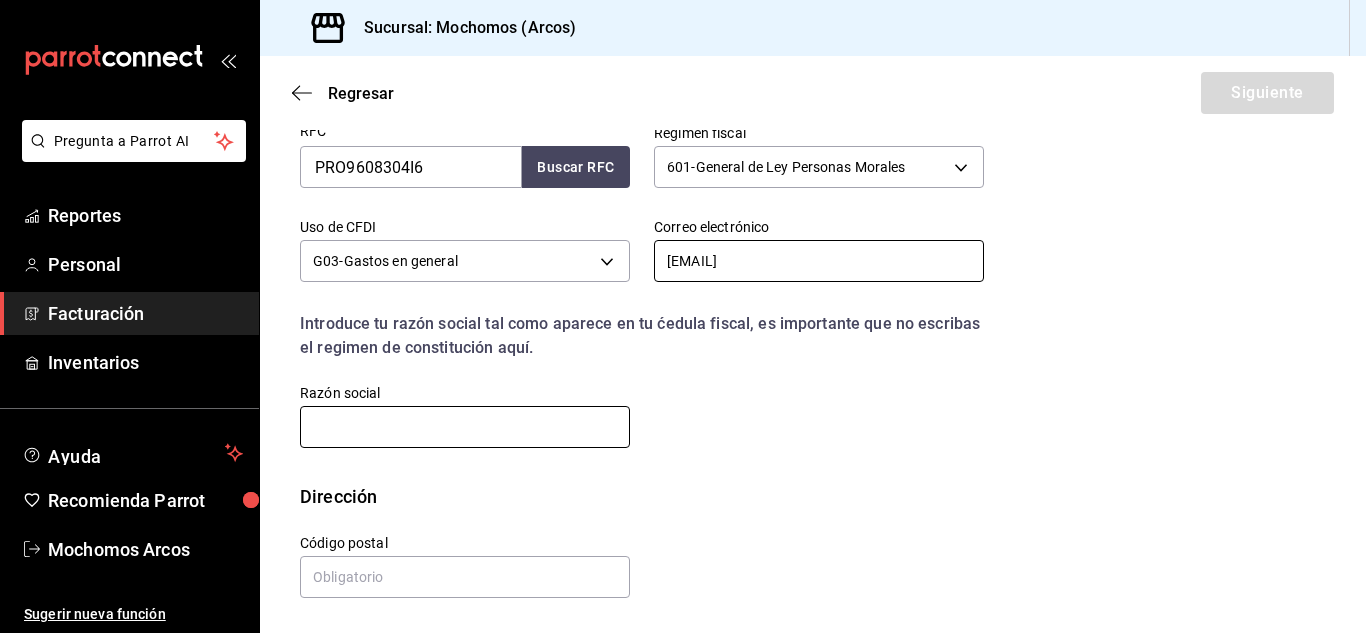 type on "[EMAIL]" 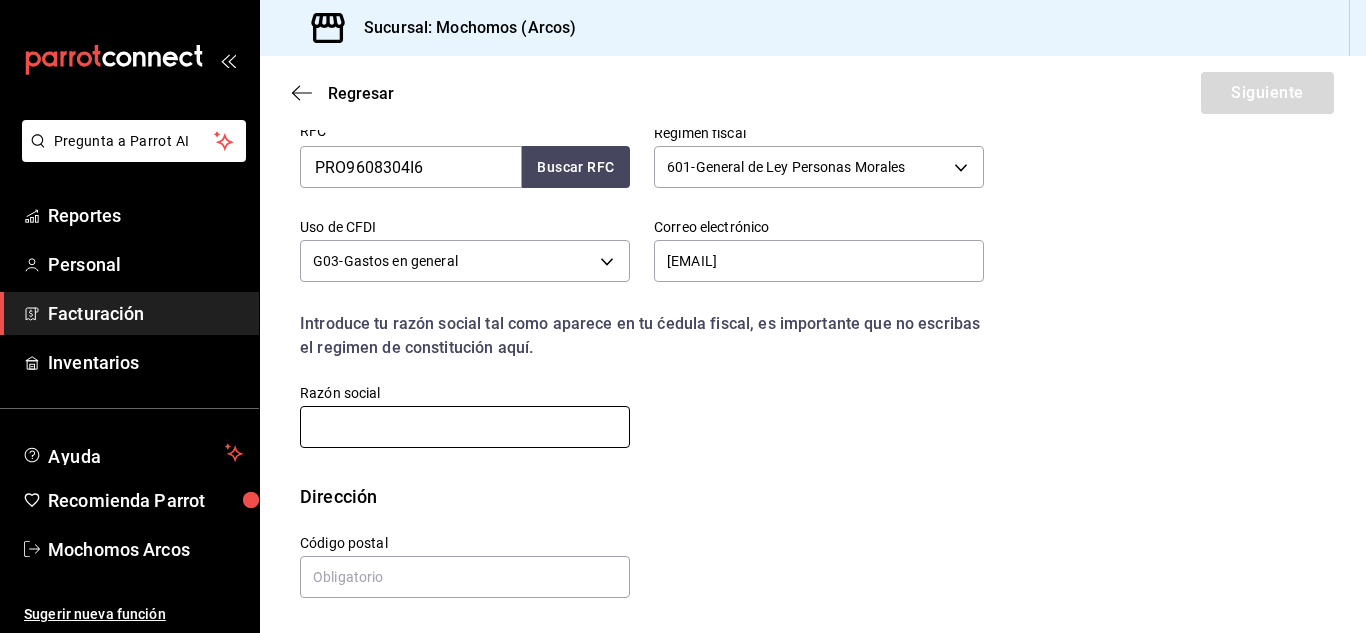 drag, startPoint x: 487, startPoint y: 411, endPoint x: 454, endPoint y: 442, distance: 45.276924 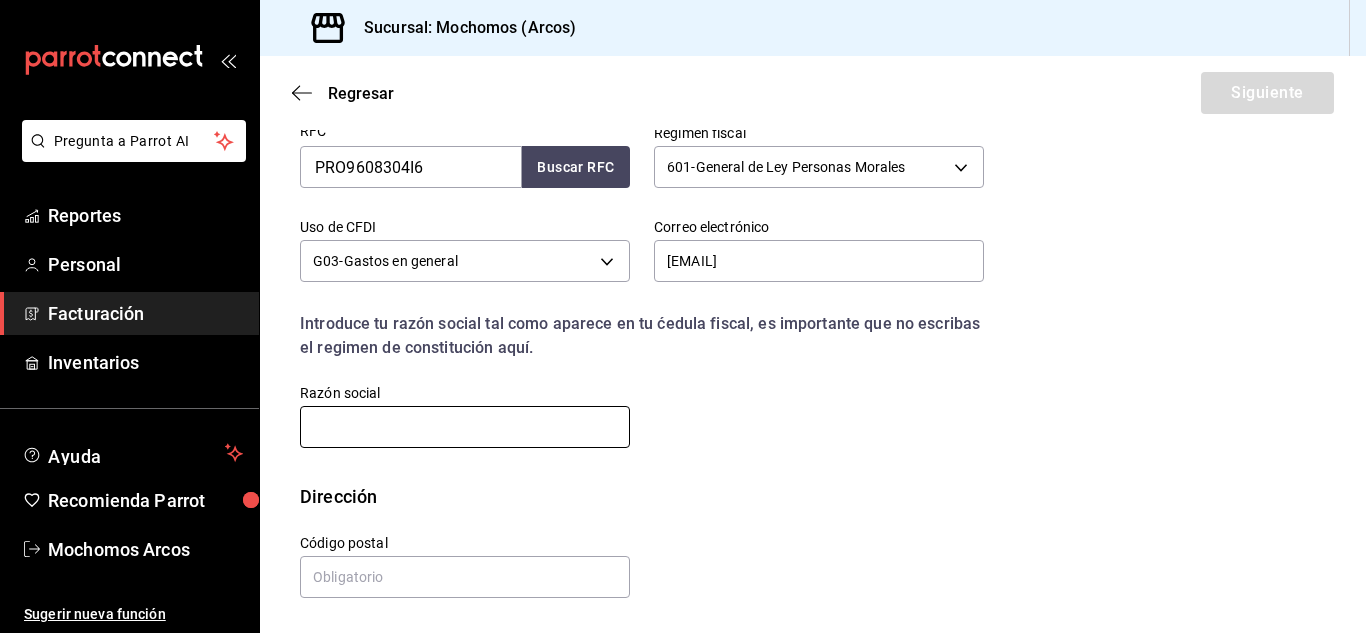 paste on "PRODUCTOS ROCHE" 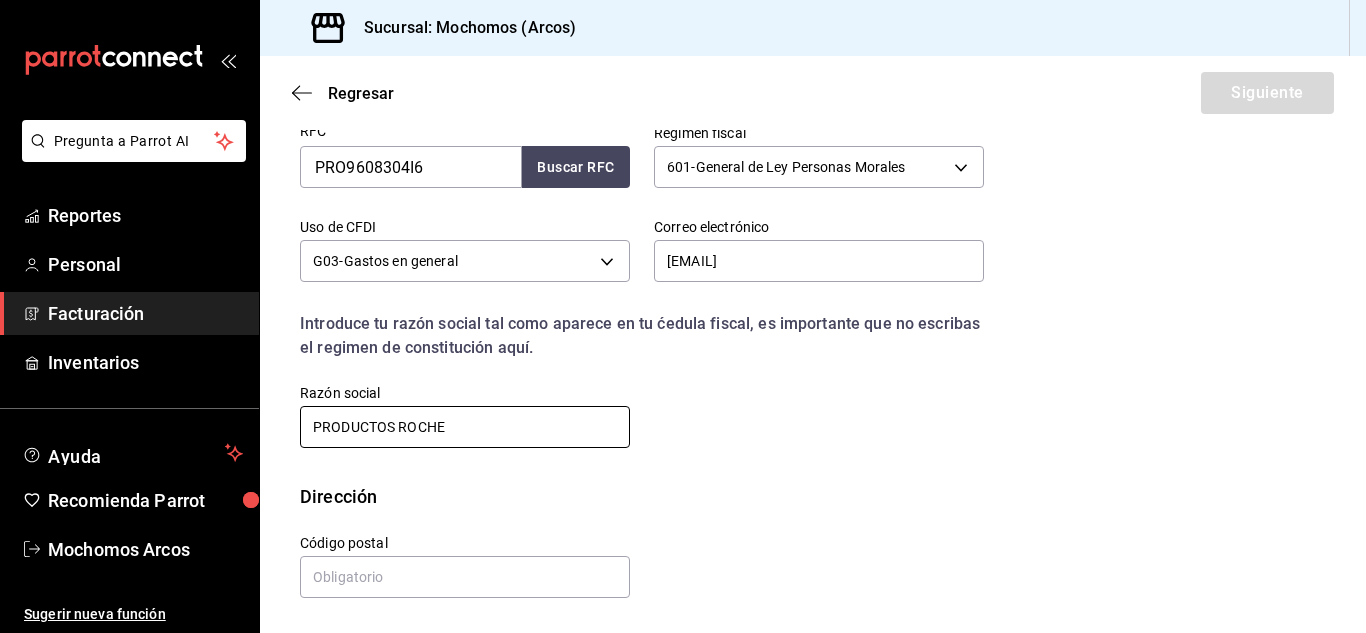 type on "PRODUCTOS ROCHE" 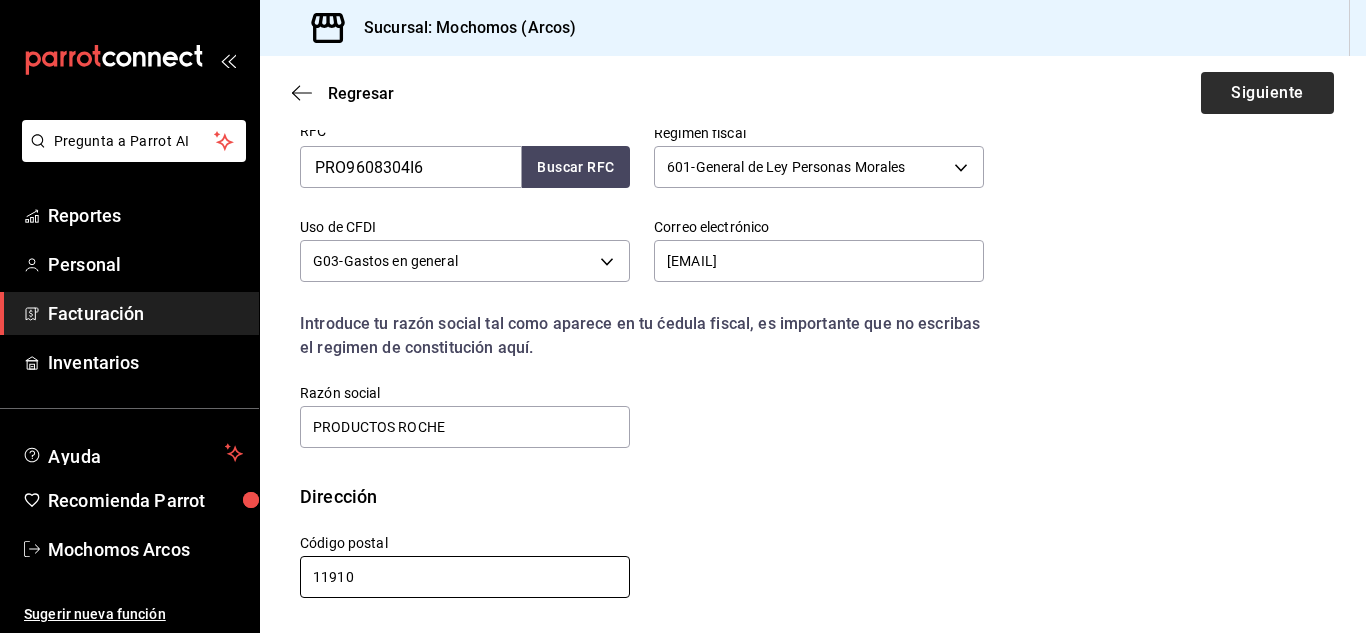 type on "11910" 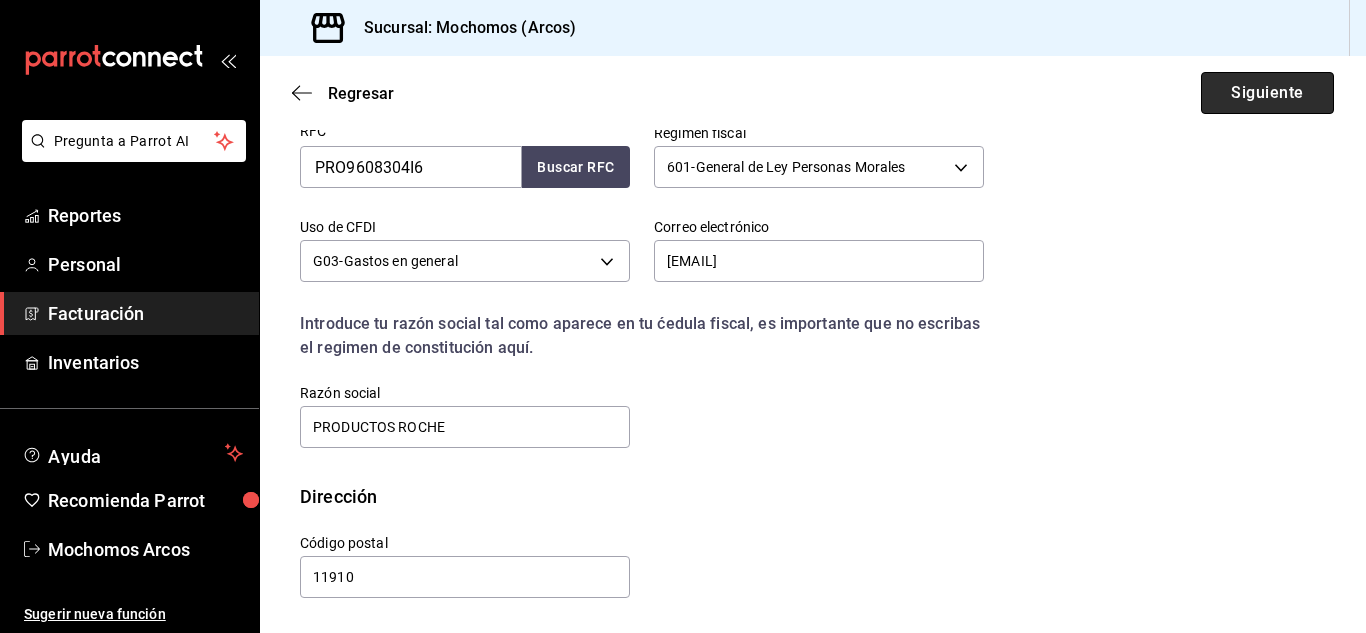 click on "Siguiente" at bounding box center (1267, 93) 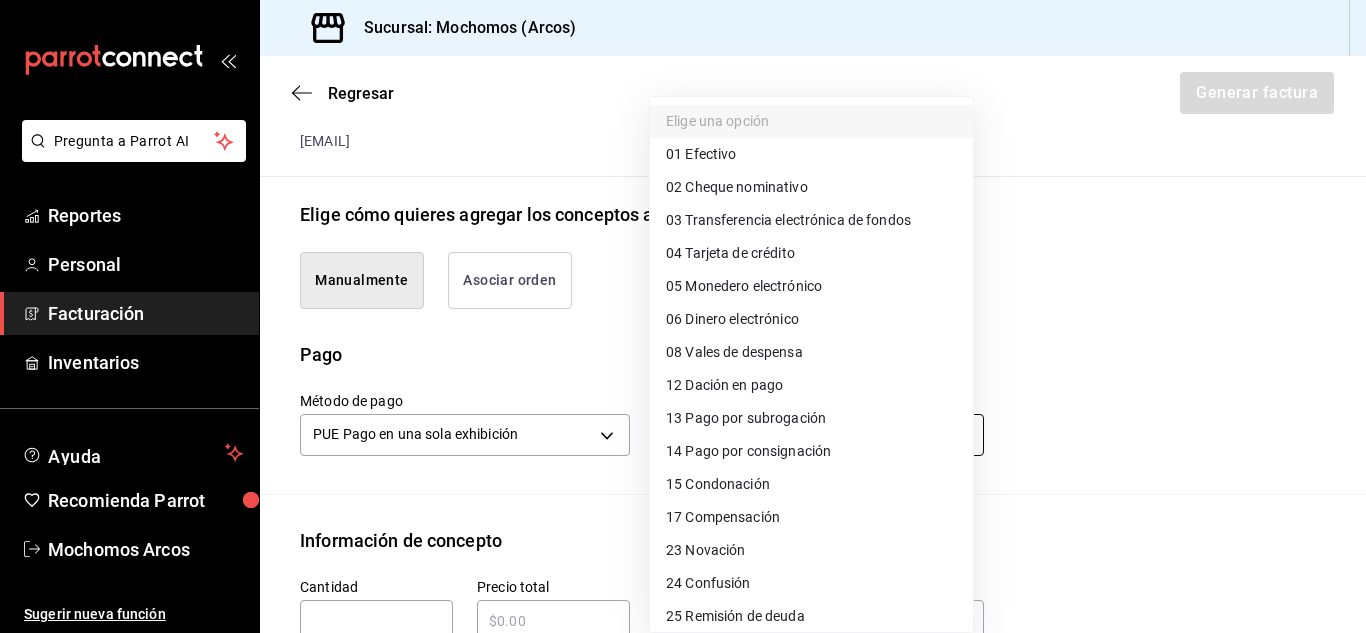click on "[LAST], [FIRST] [EMAIL]" at bounding box center (683, 316) 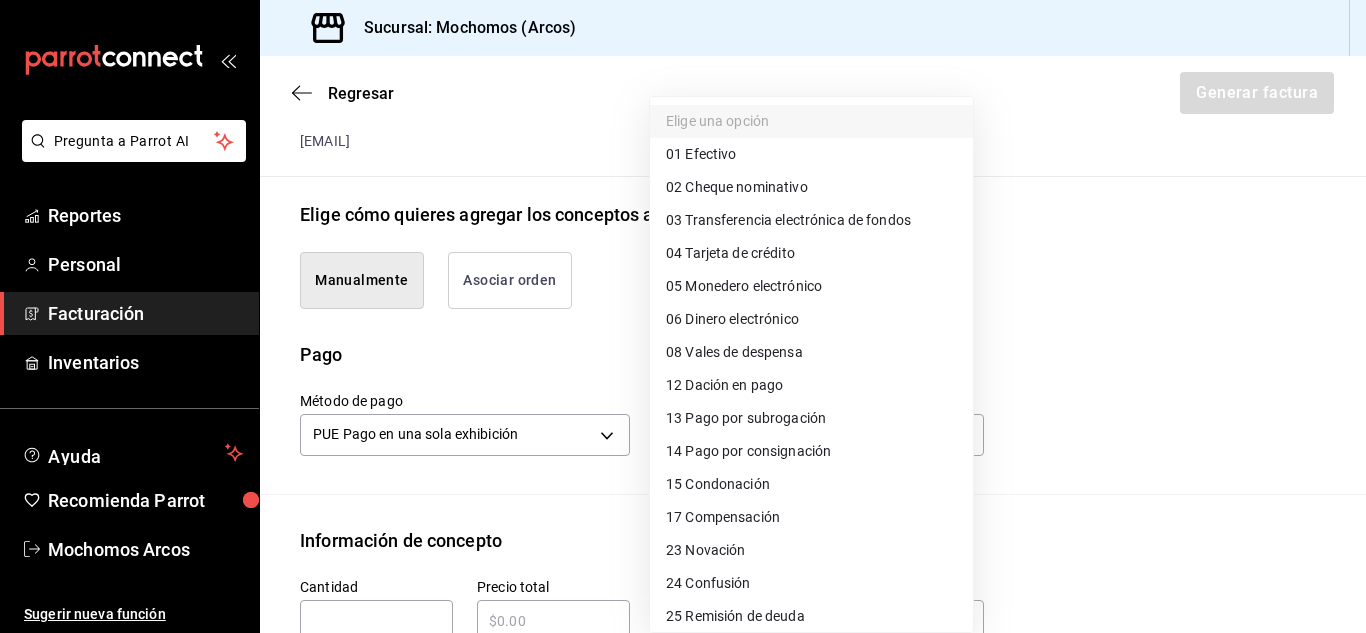 click on "04   Tarjeta de crédito" at bounding box center [811, 253] 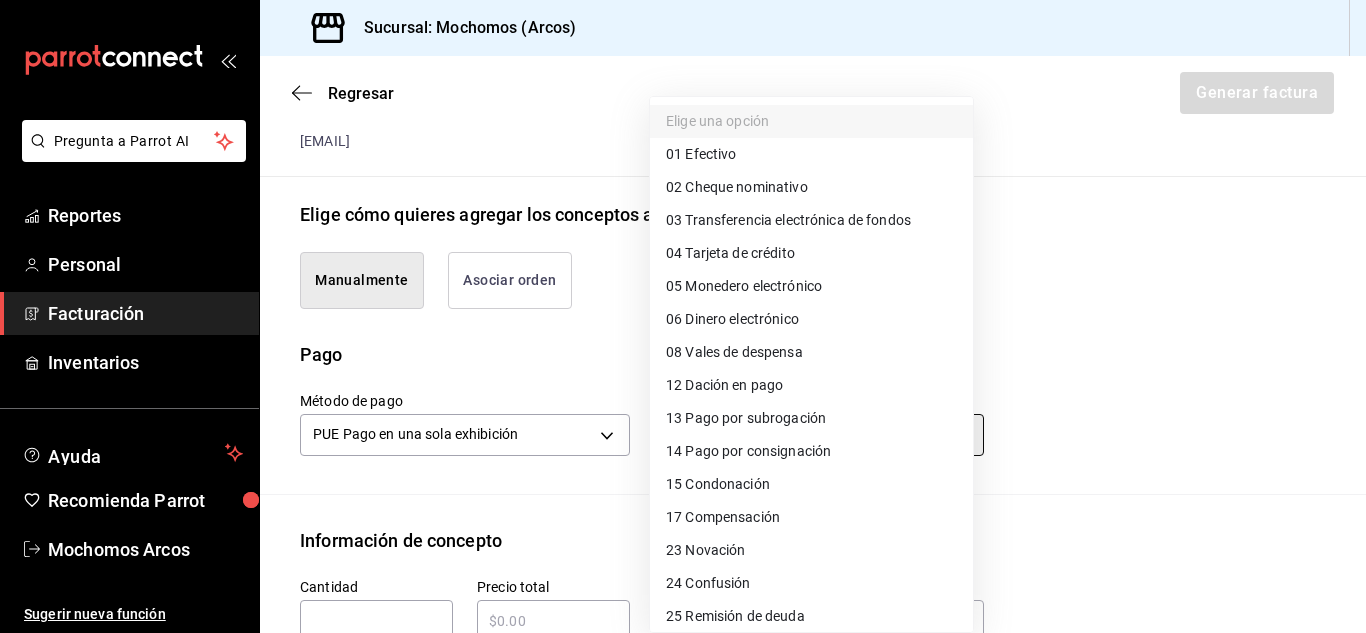 type on "04" 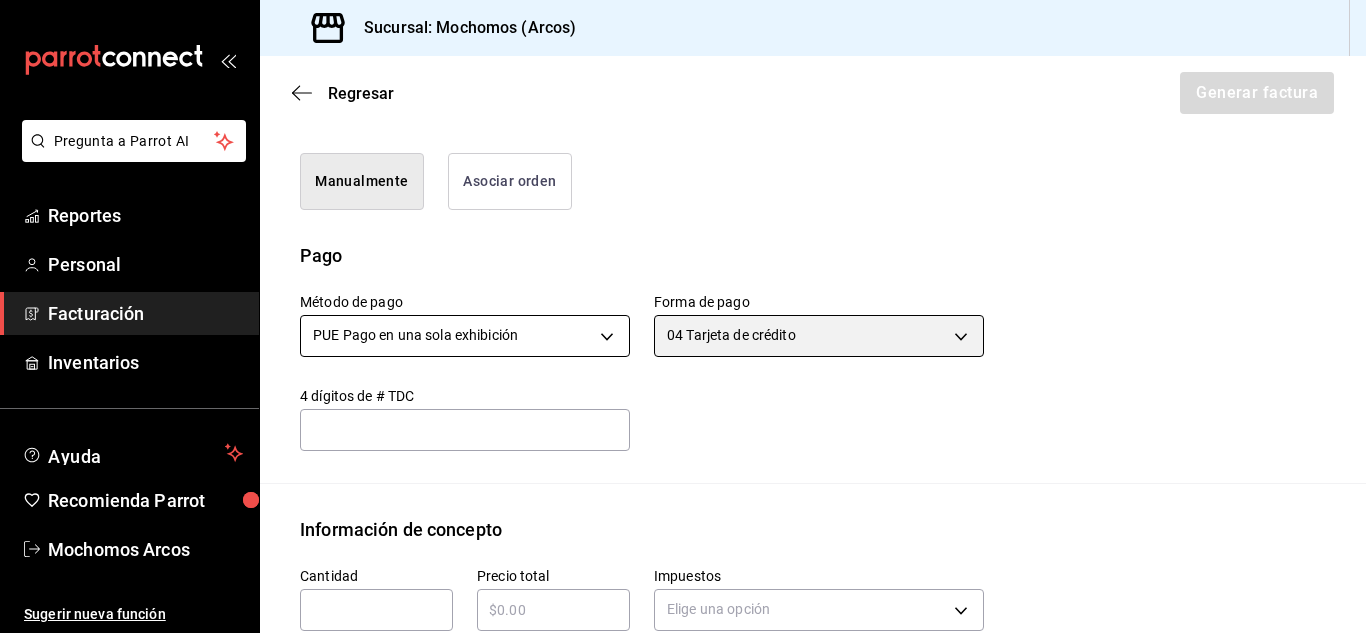 scroll, scrollTop: 503, scrollLeft: 0, axis: vertical 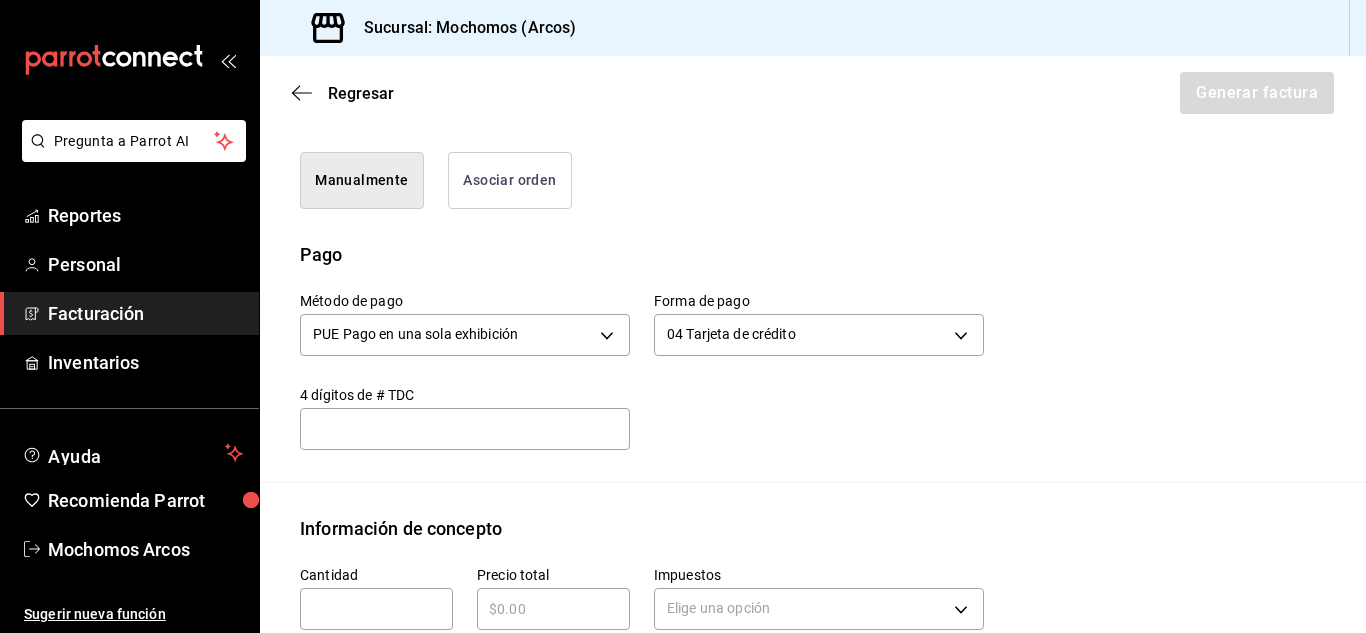 click at bounding box center (376, 609) 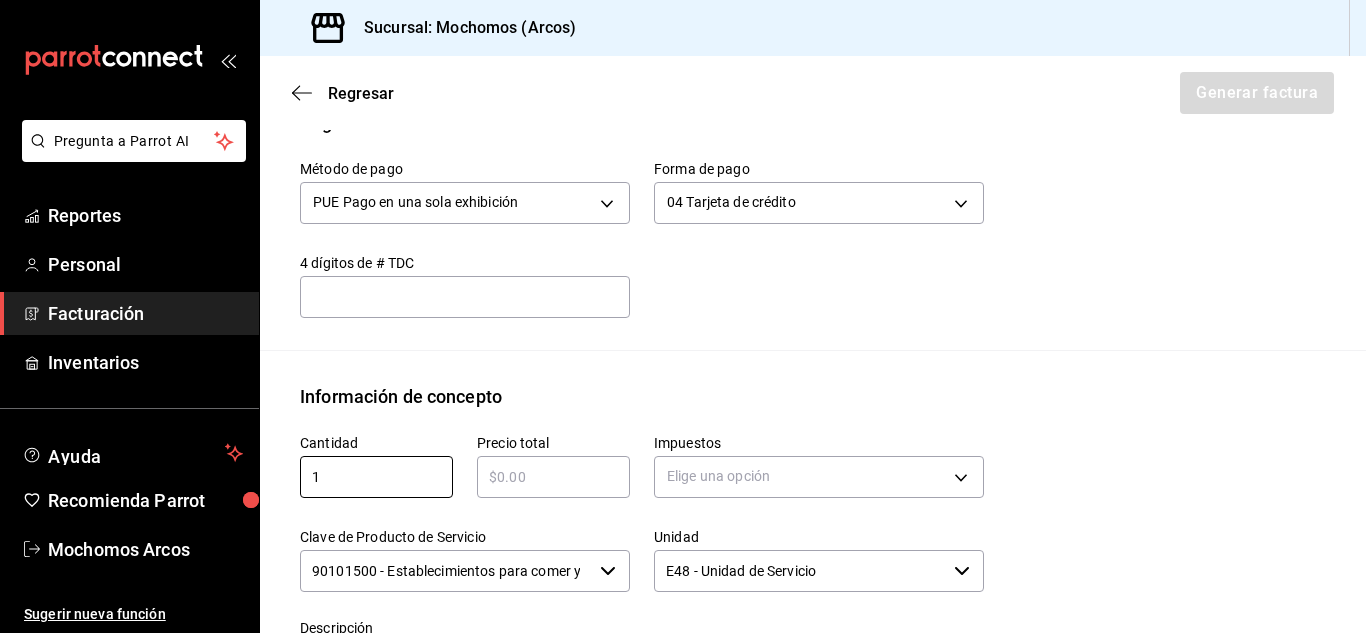 scroll, scrollTop: 903, scrollLeft: 0, axis: vertical 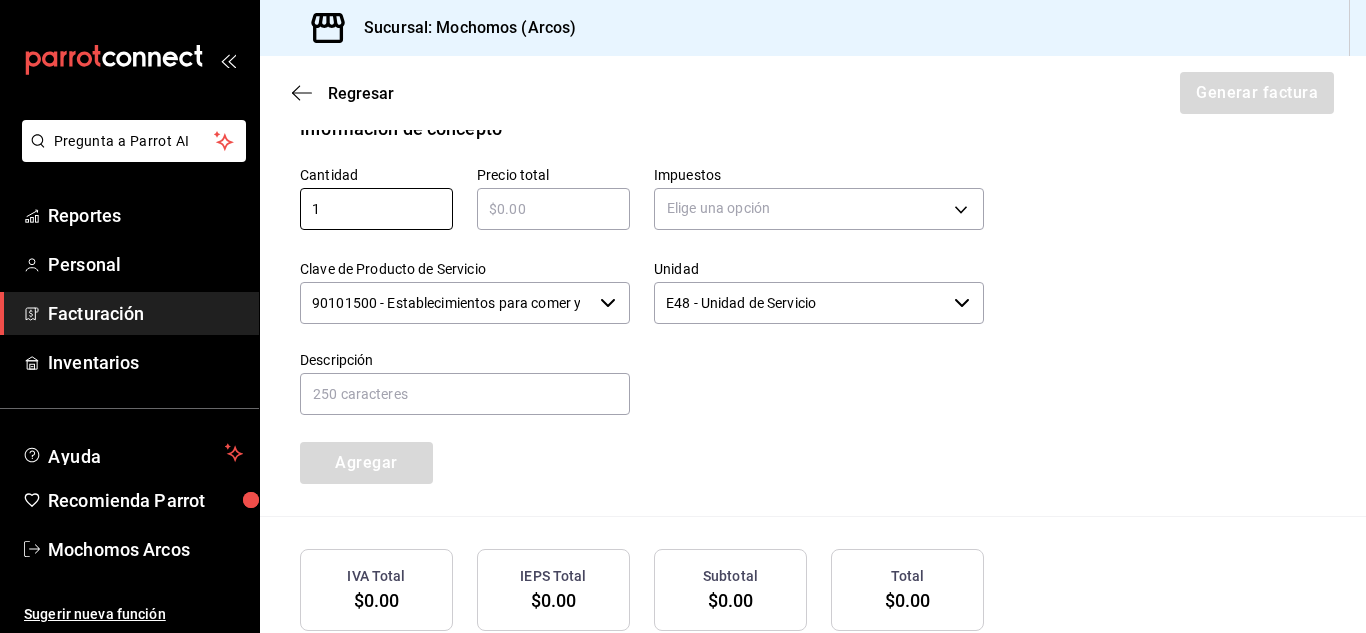 type on "1" 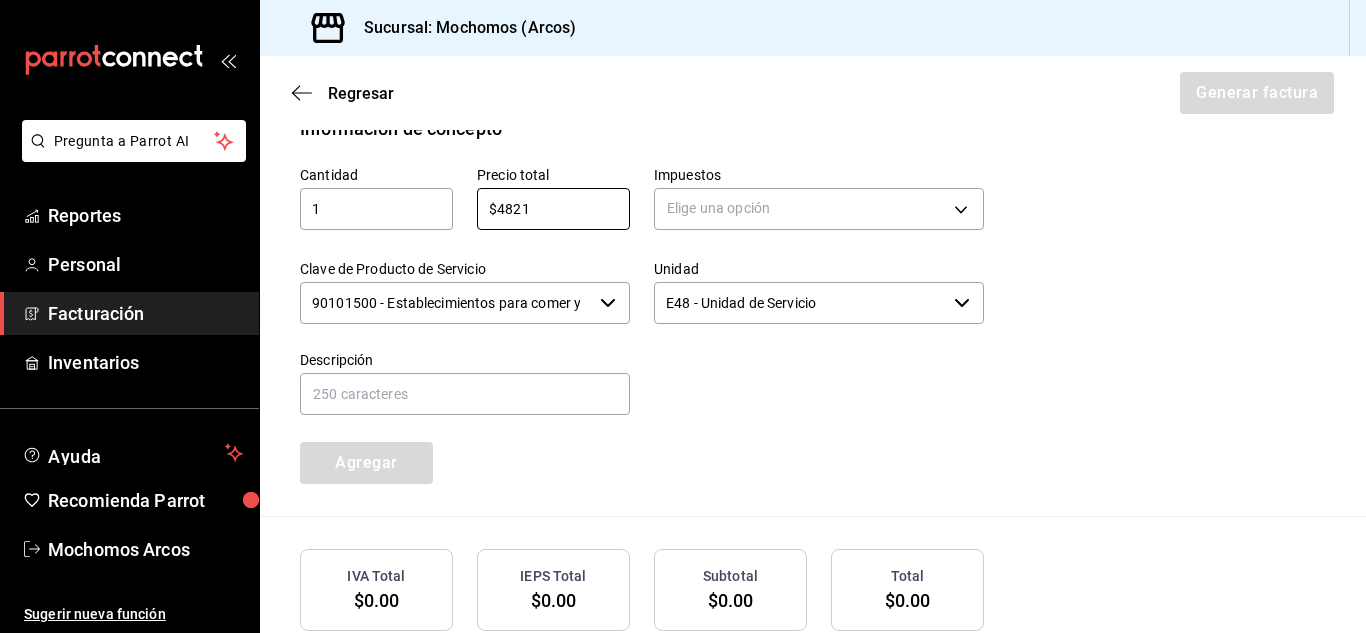 type on "$4821" 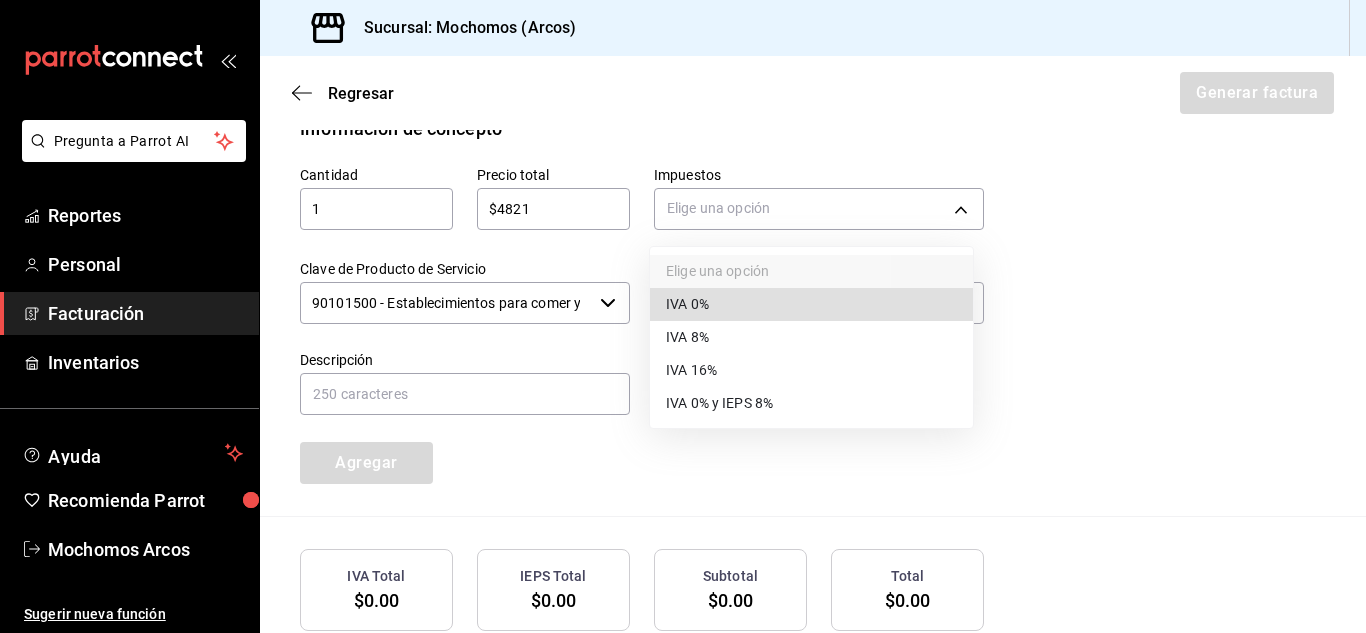 type 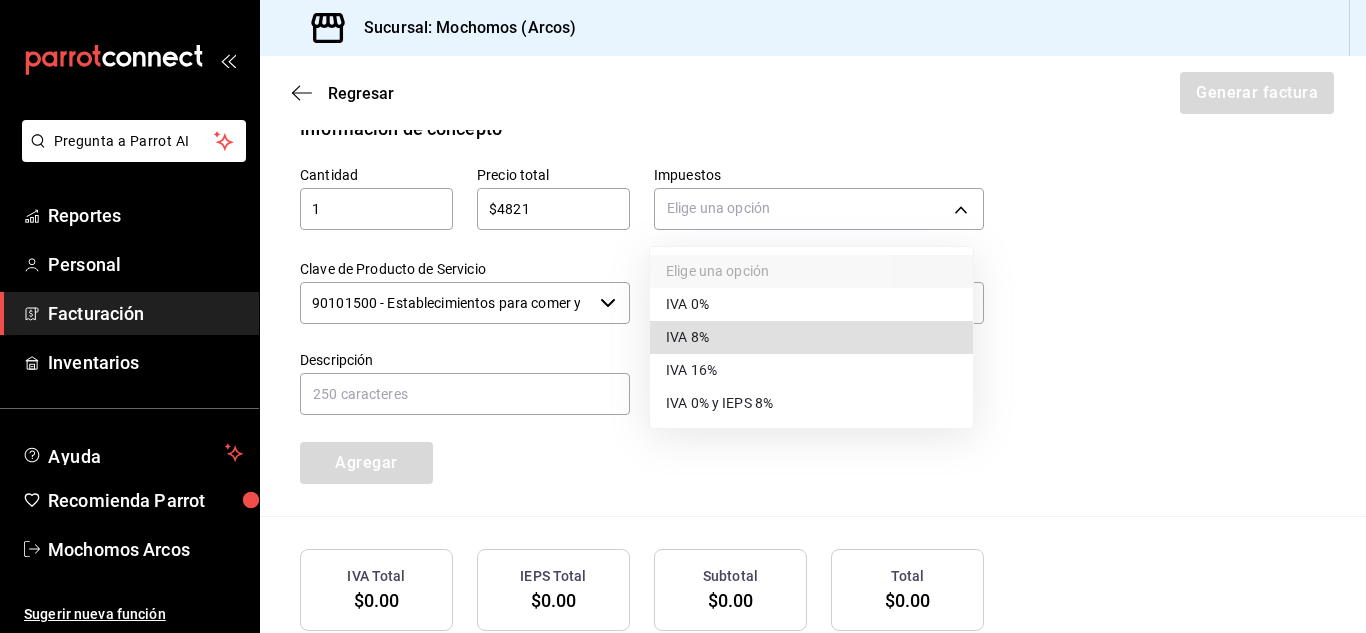 type 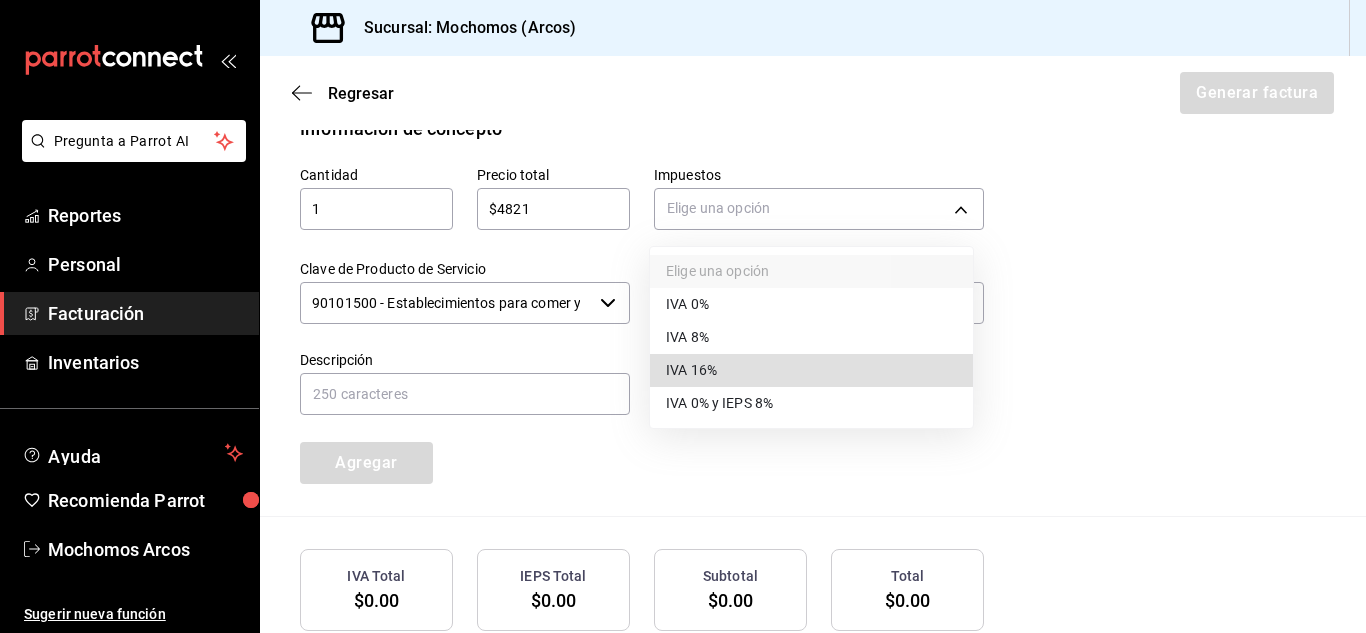 type 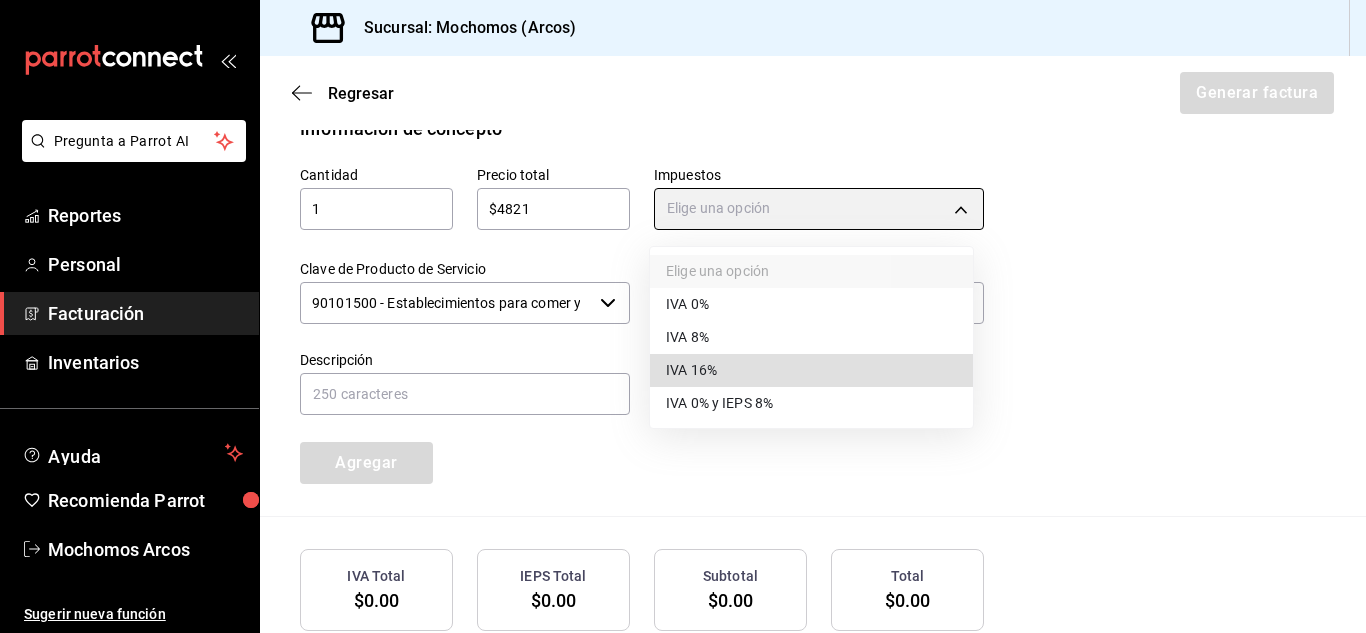 type on "IVA_16" 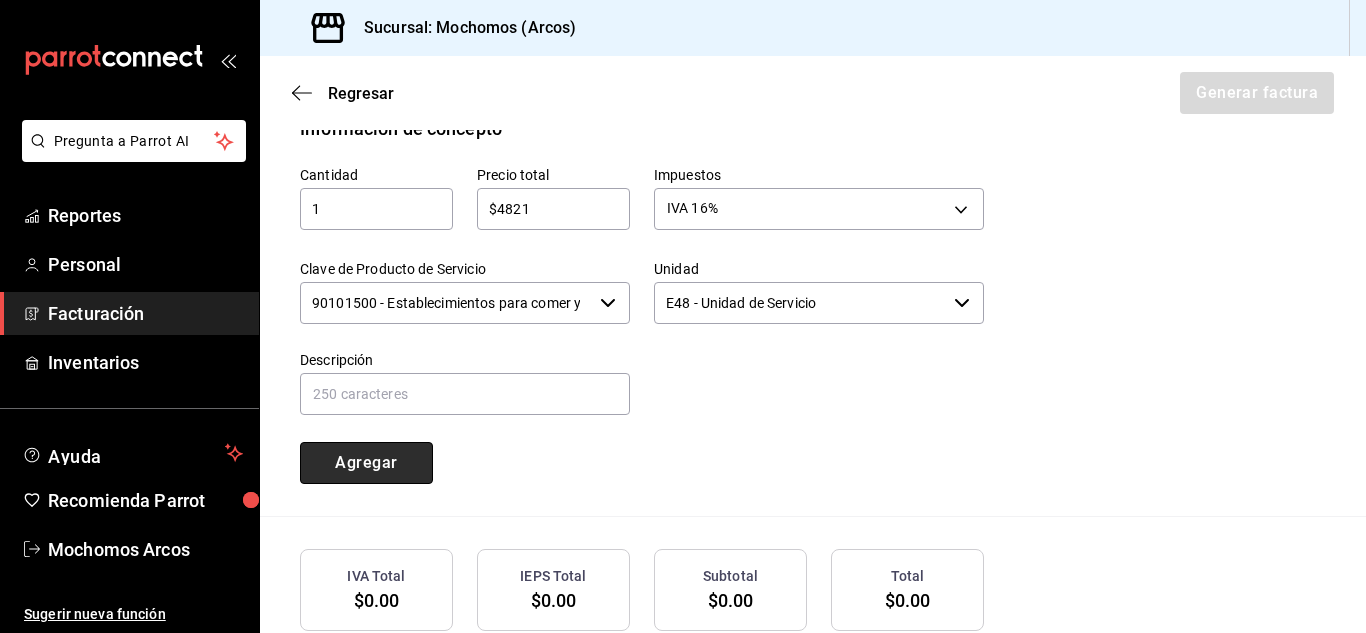 click on "Agregar" at bounding box center (366, 463) 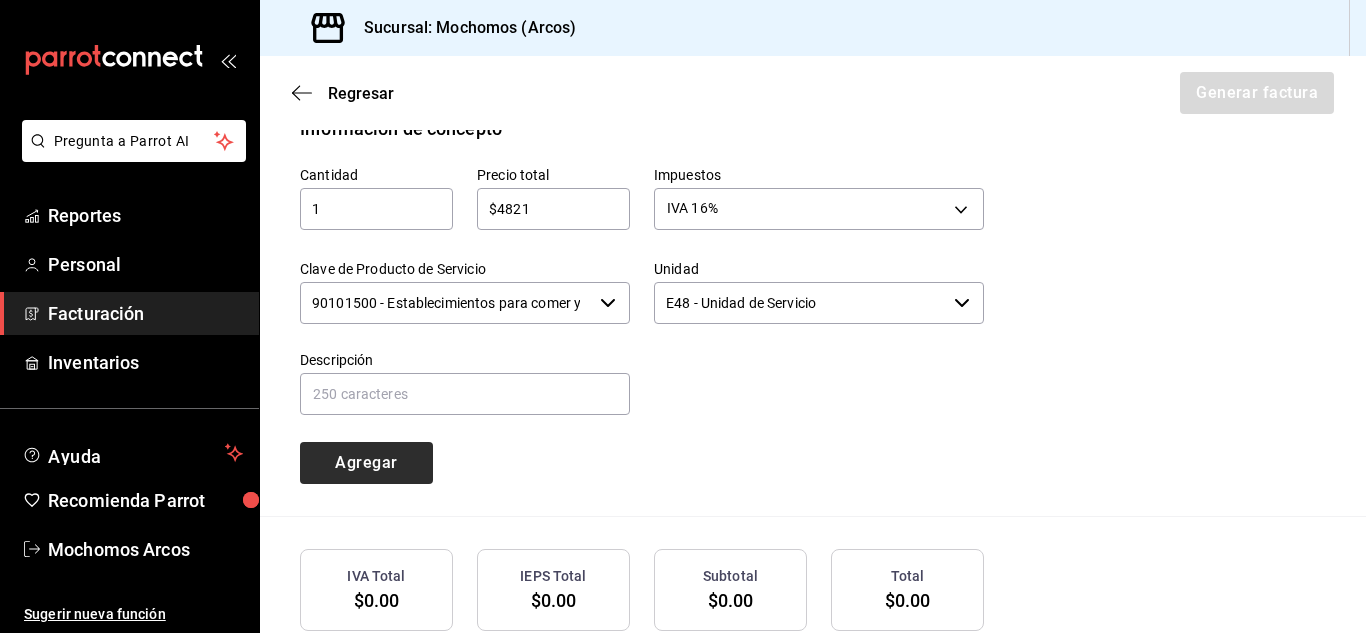 type 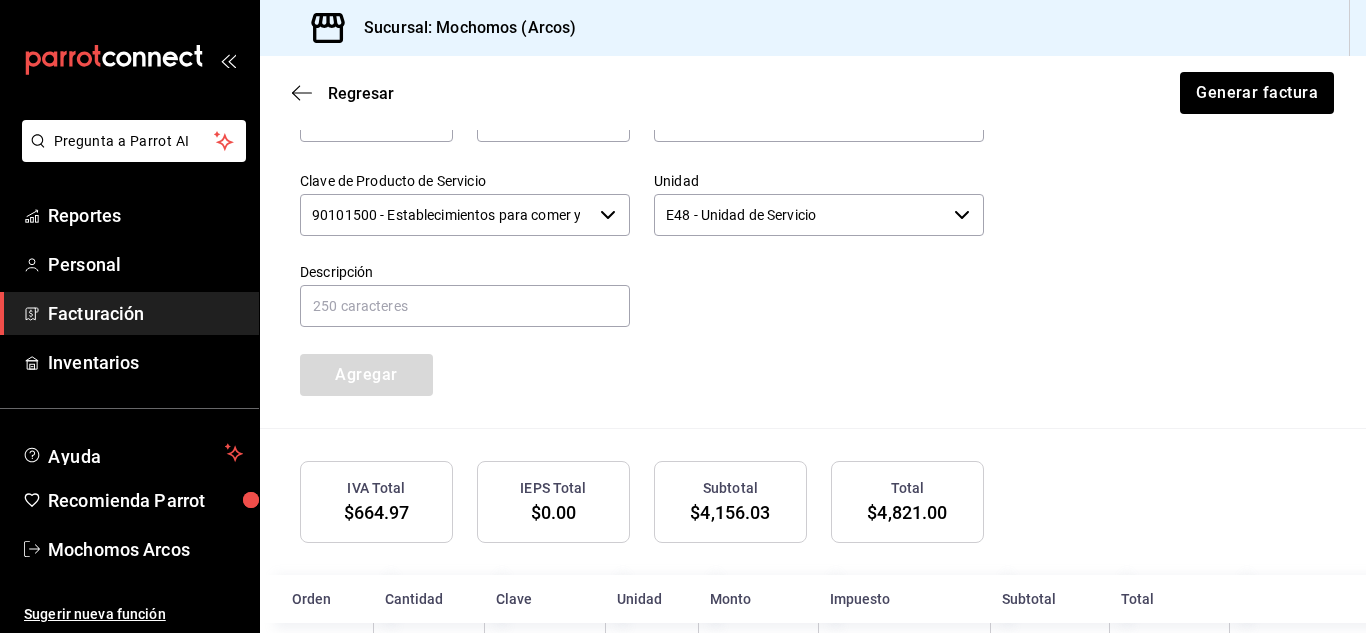 scroll, scrollTop: 1072, scrollLeft: 0, axis: vertical 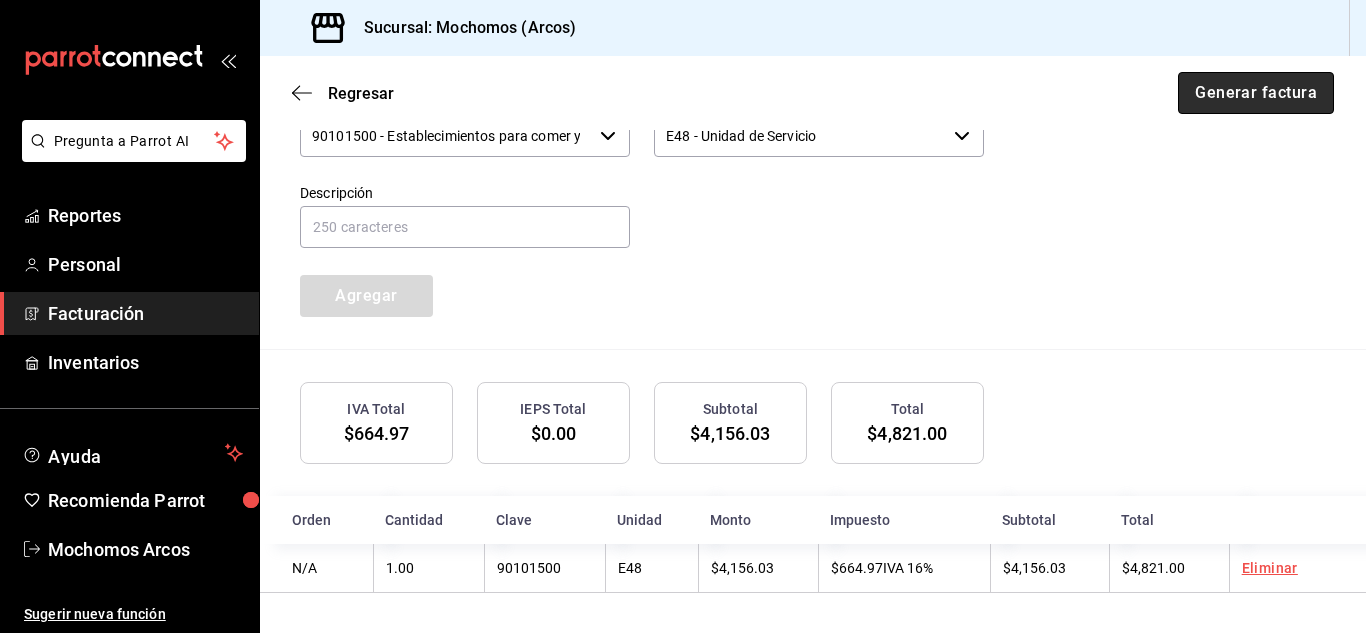 click on "Generar factura" at bounding box center (1256, 93) 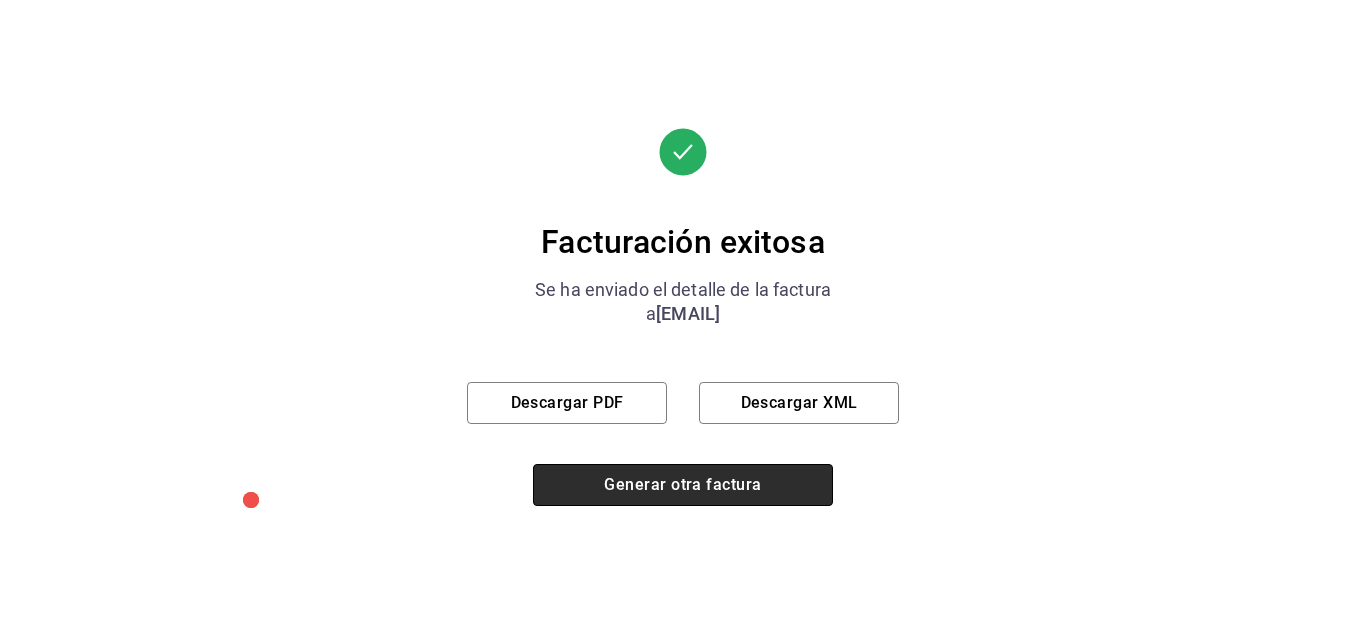 click on "Generar otra factura" at bounding box center [683, 485] 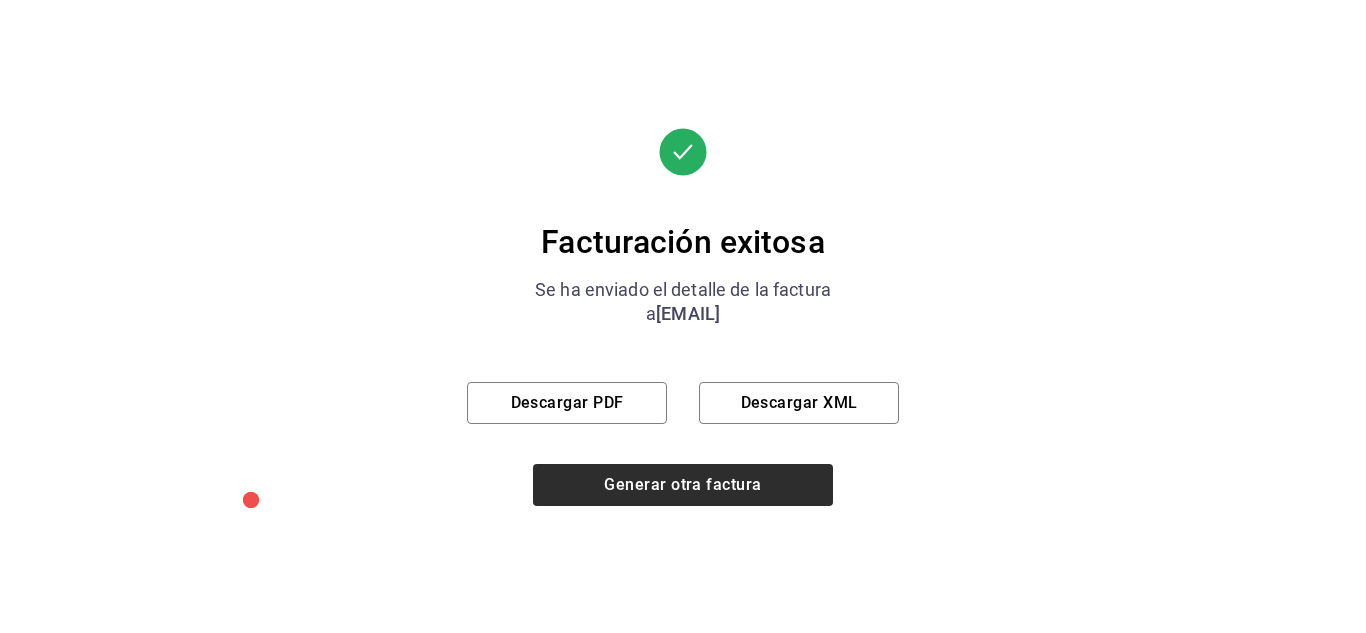 scroll, scrollTop: 240, scrollLeft: 0, axis: vertical 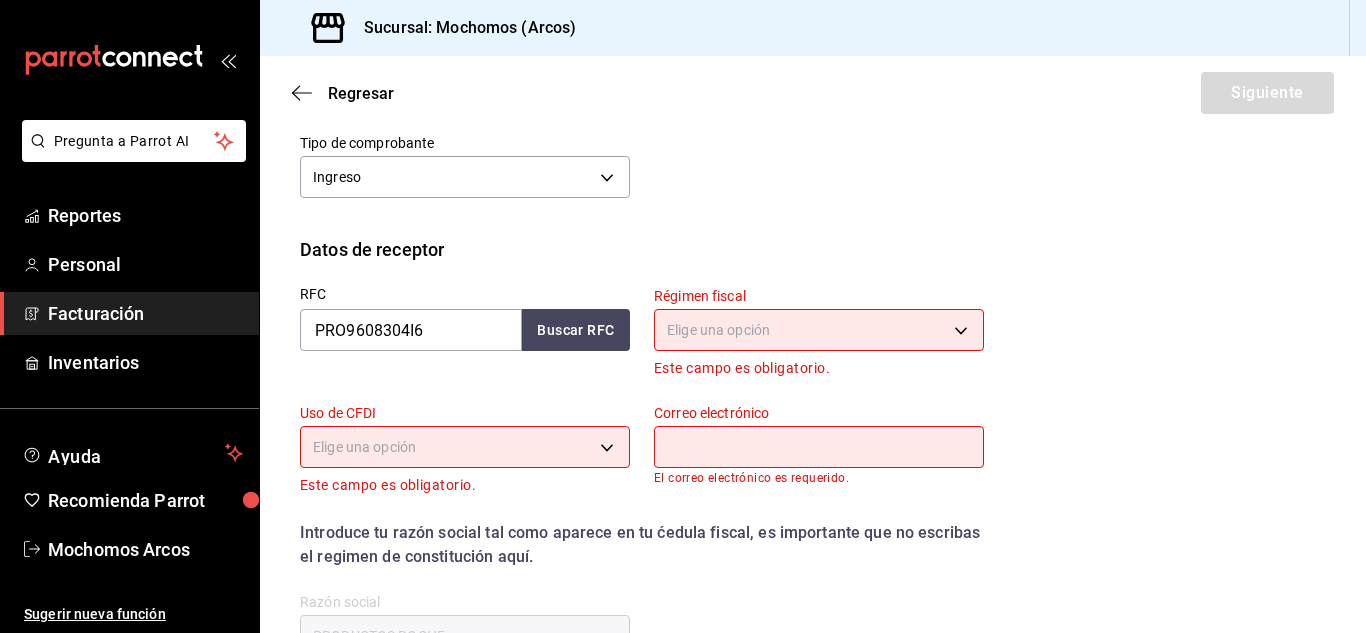 click on "Facturación" at bounding box center (129, 313) 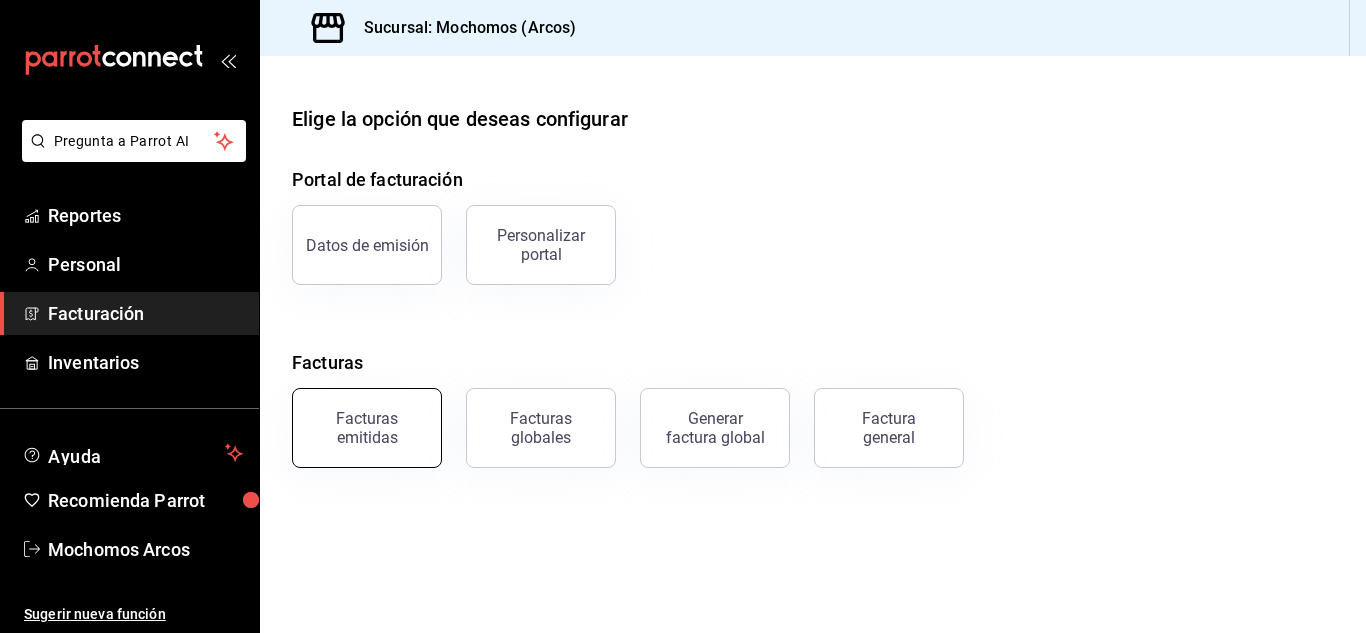 click on "Facturas emitidas" at bounding box center (367, 428) 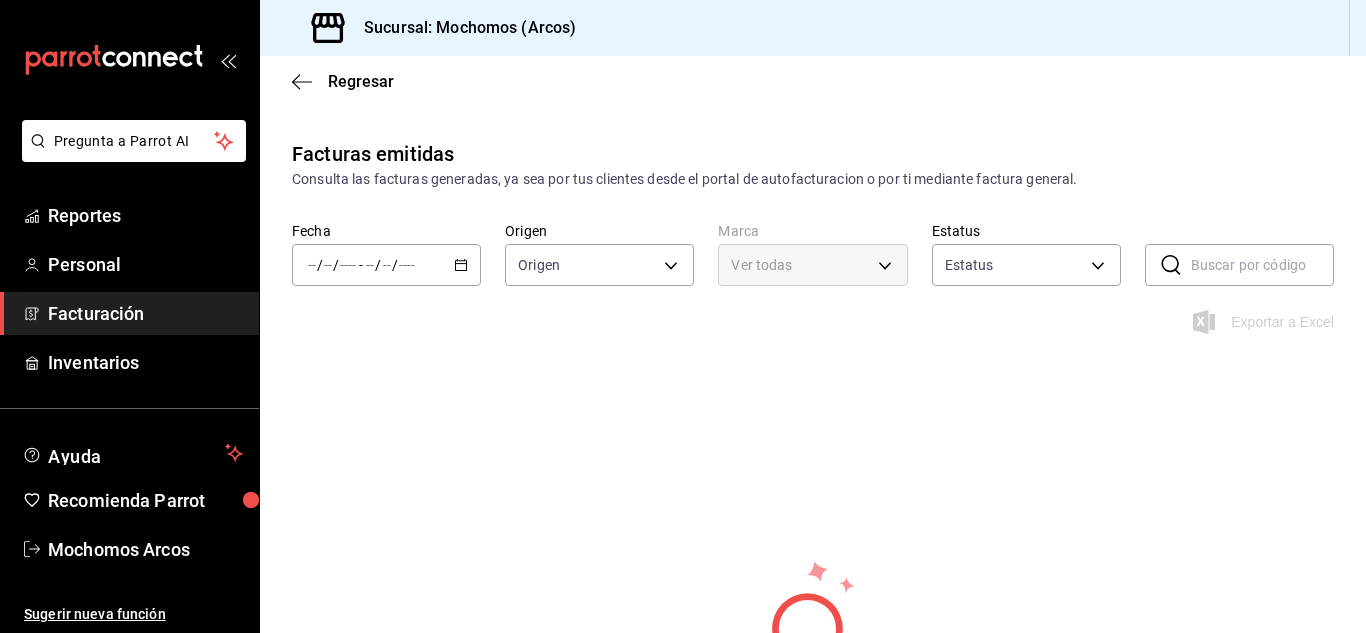 type on "ORDER_INVOICE,GENERAL_INVOICE" 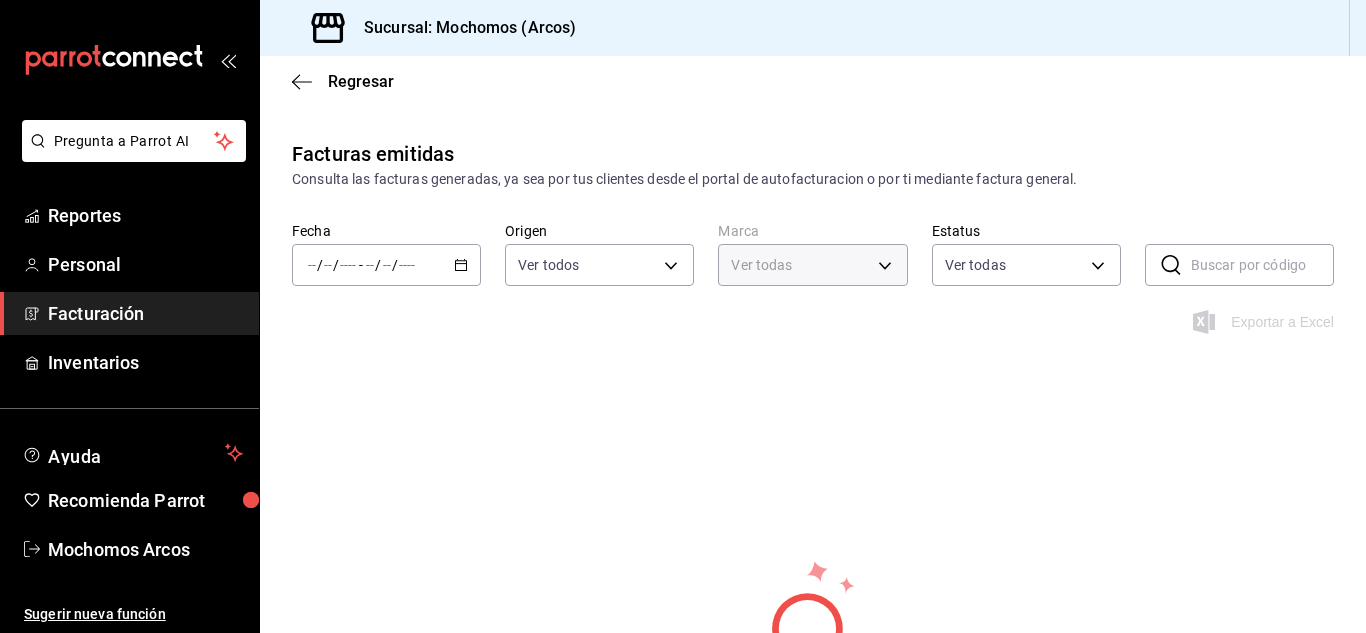 type on "dd36a3dd-8c35-4563-bc3a-0ae6137ce787" 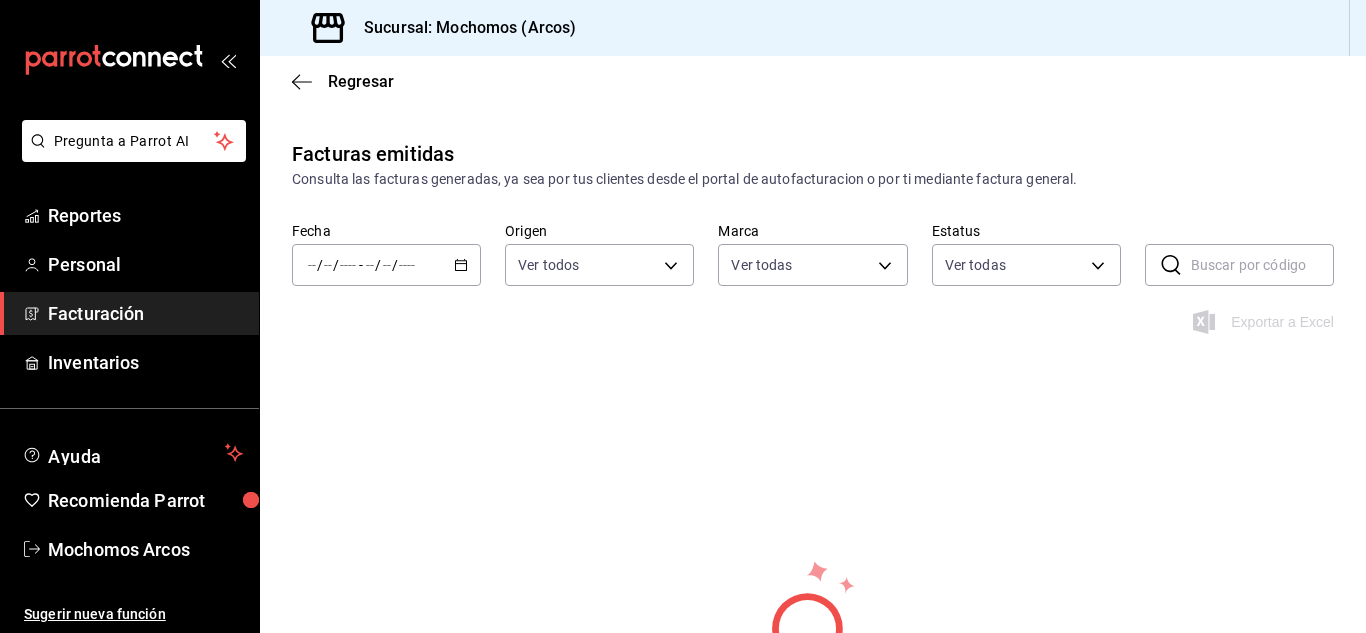 click at bounding box center [370, 265] 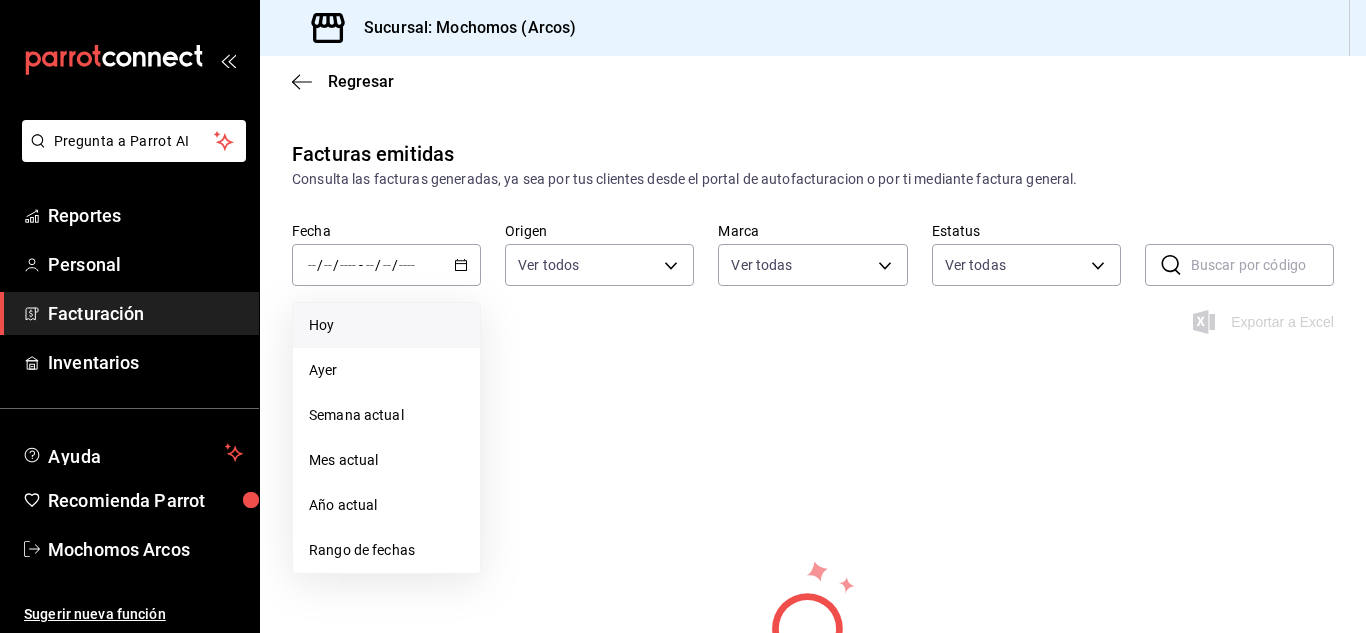 click on "Hoy" at bounding box center (386, 325) 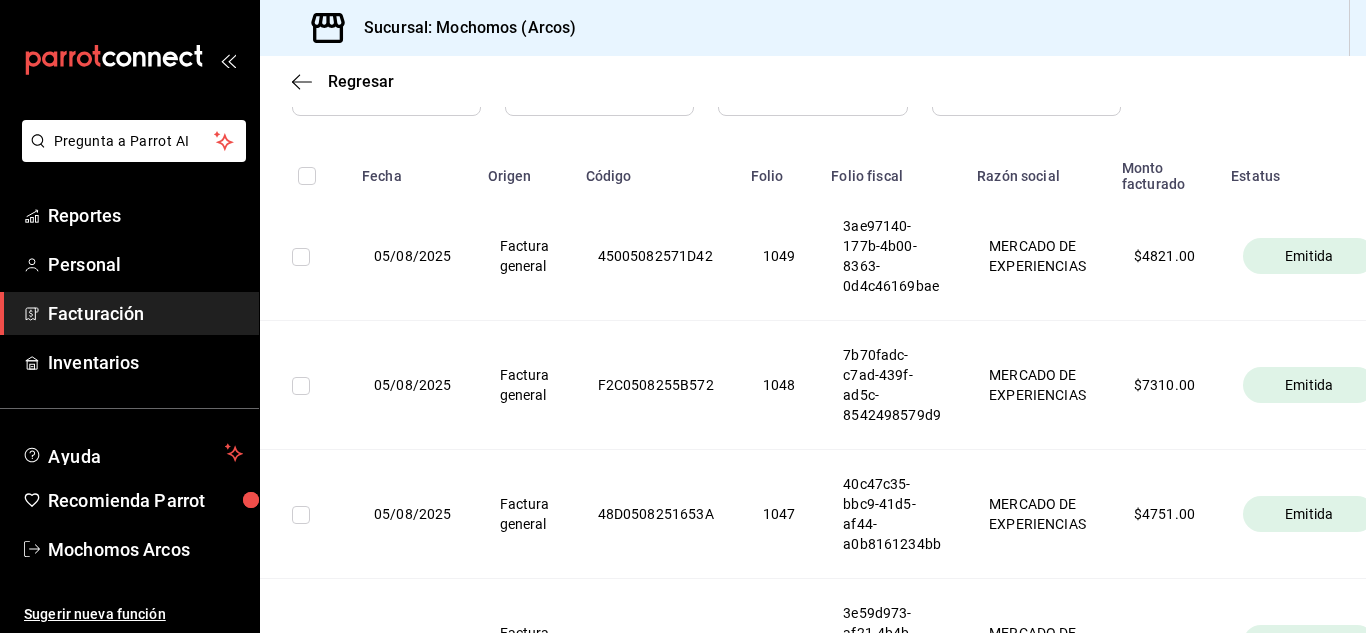 scroll, scrollTop: 300, scrollLeft: 0, axis: vertical 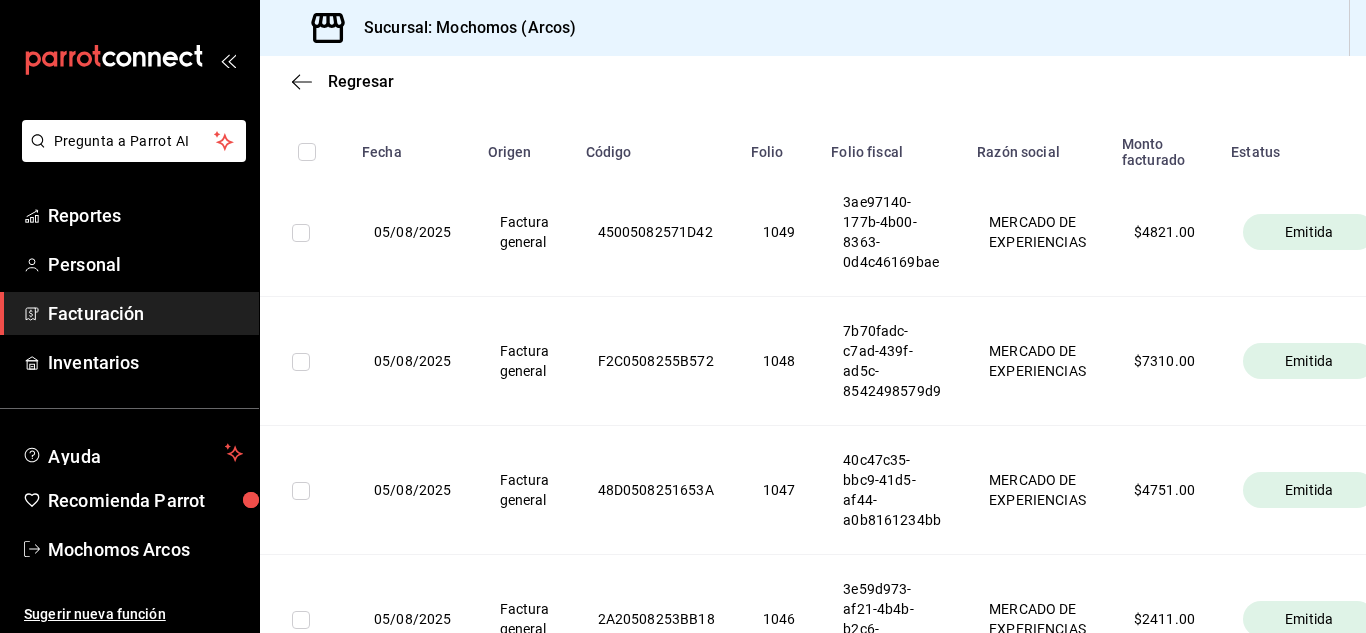 click on "MERCADO DE EXPERIENCIAS" at bounding box center [1037, 361] 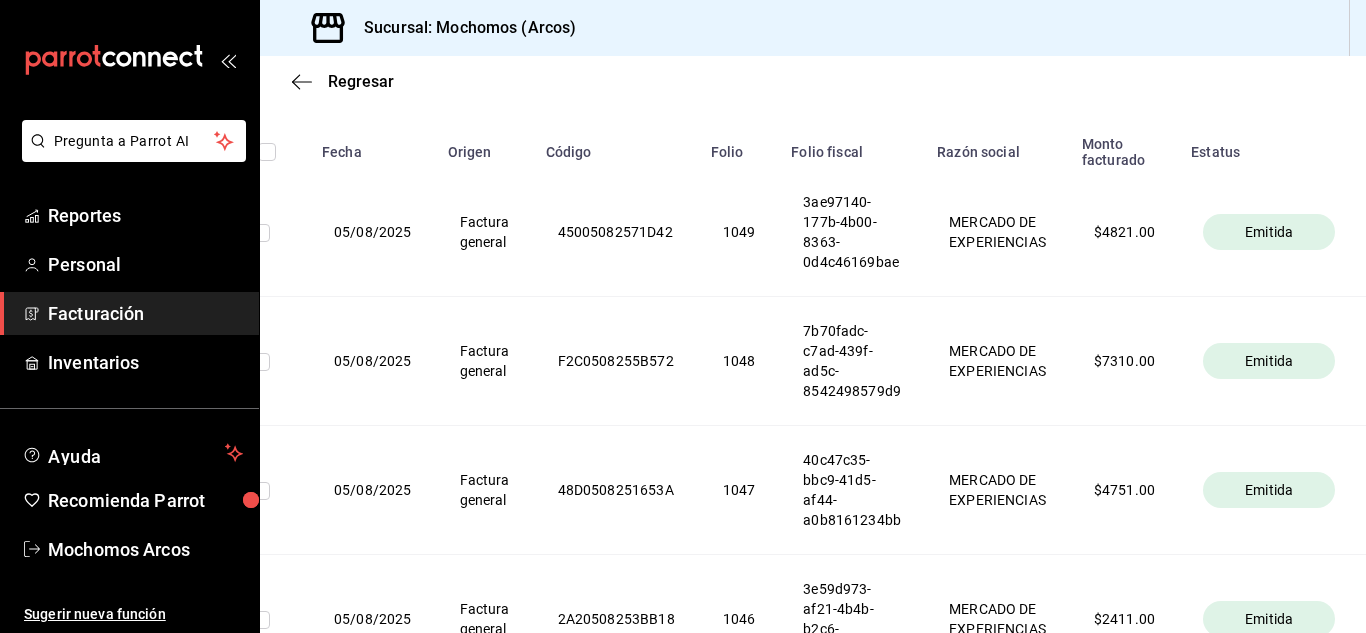 scroll, scrollTop: 0, scrollLeft: 114, axis: horizontal 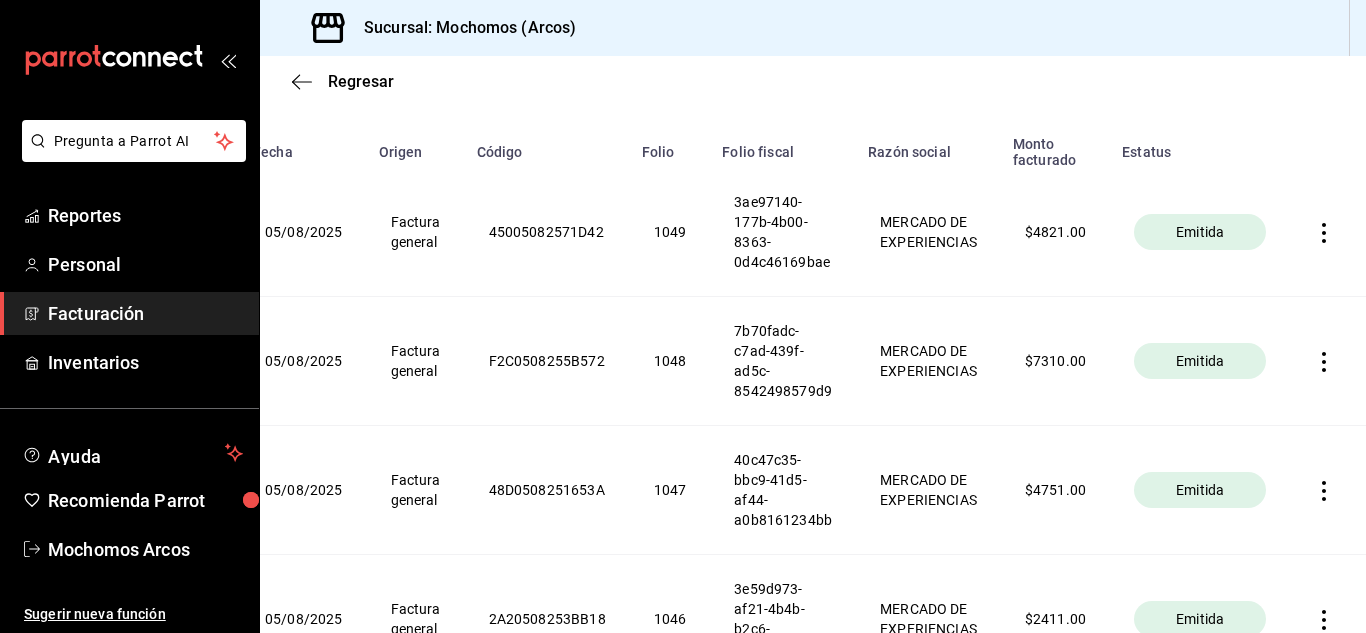 click 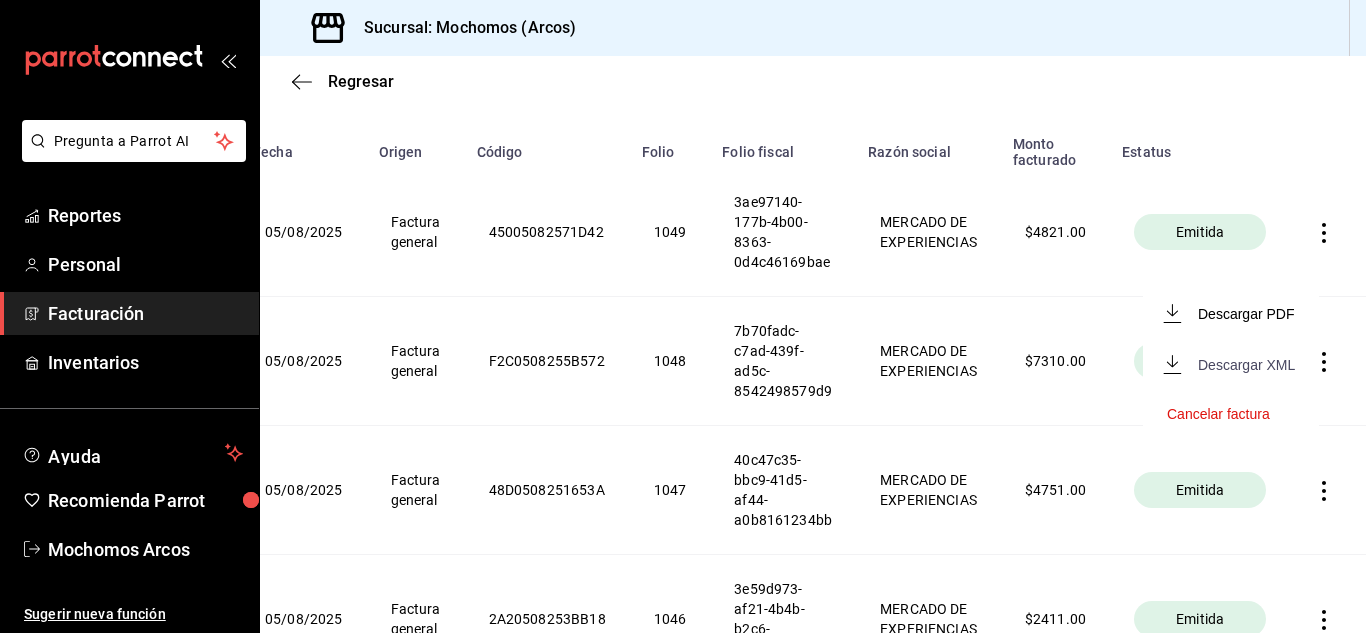 click on "Descargar XML" at bounding box center (1246, 365) 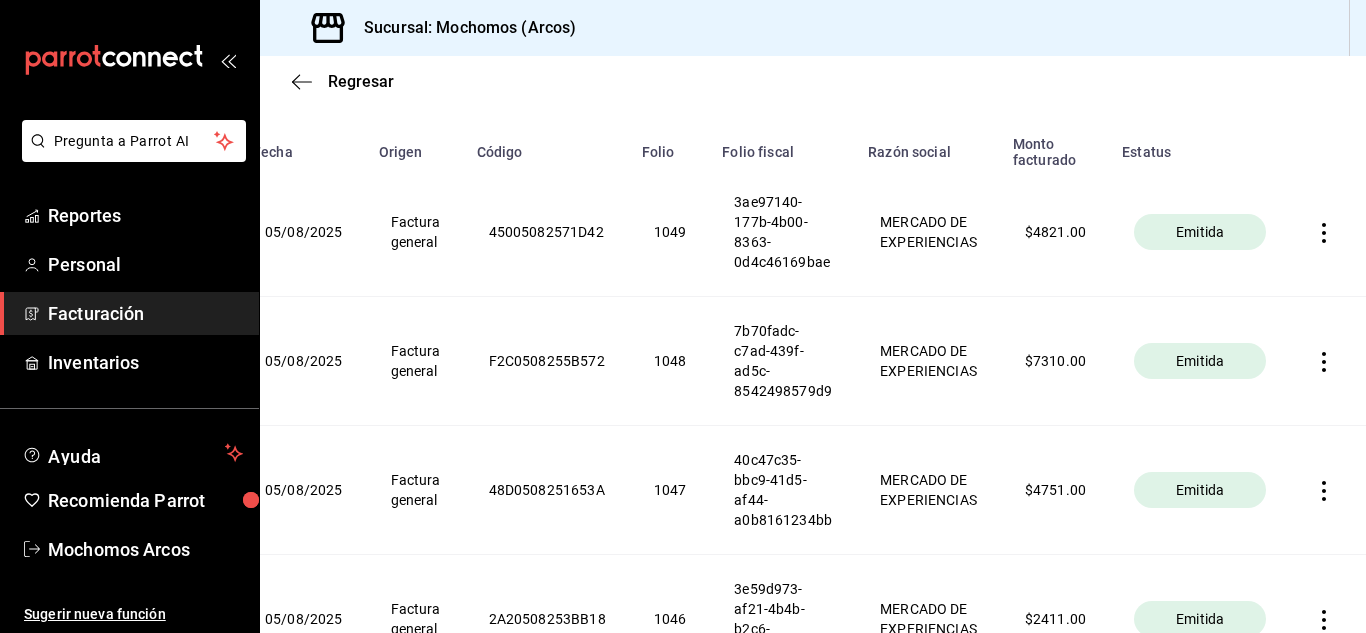 type 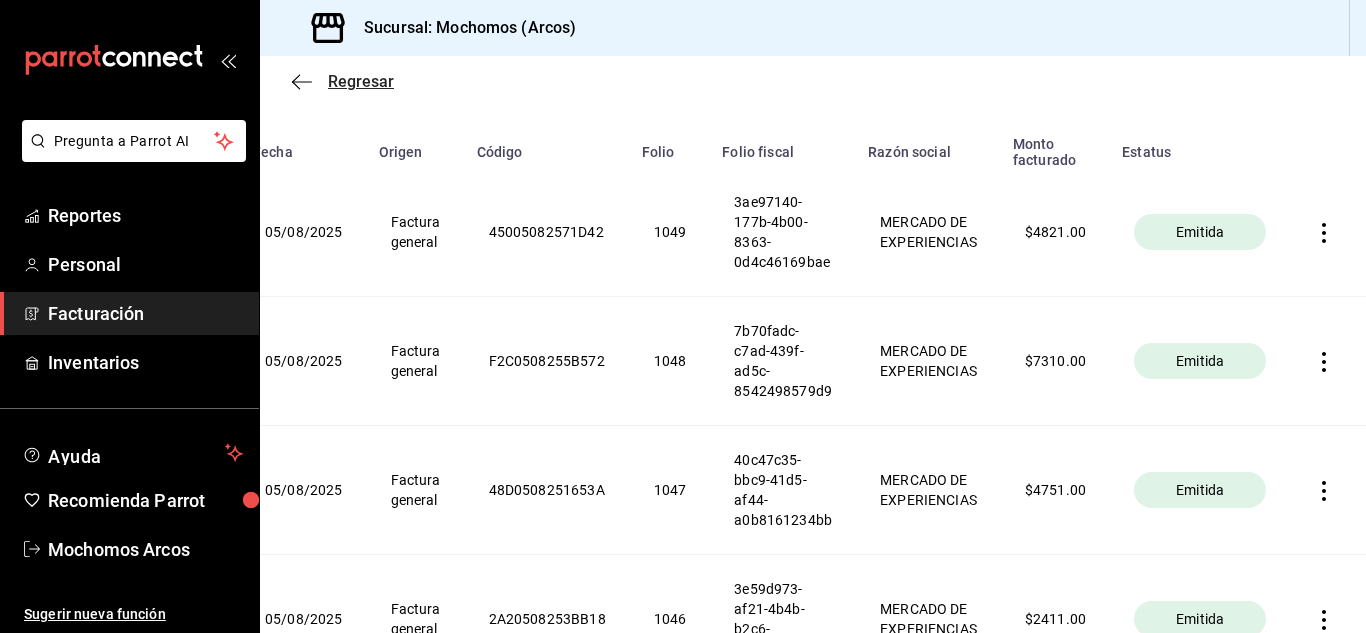 click 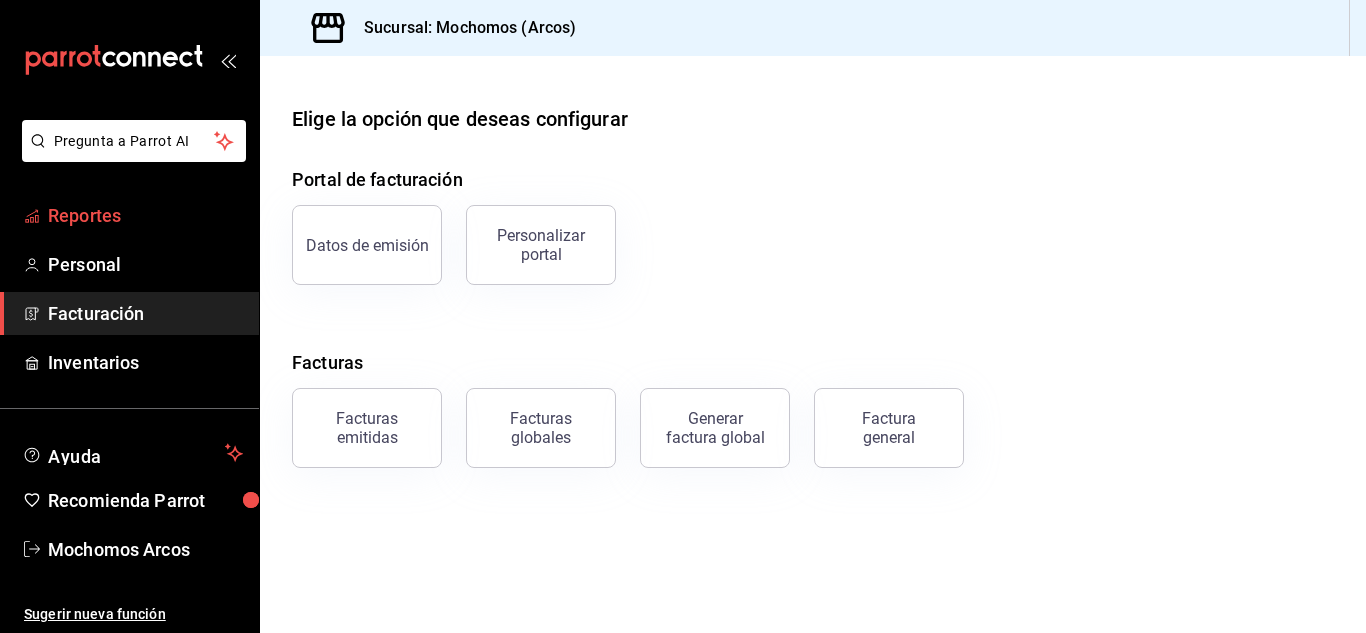 click on "Reportes" at bounding box center (145, 215) 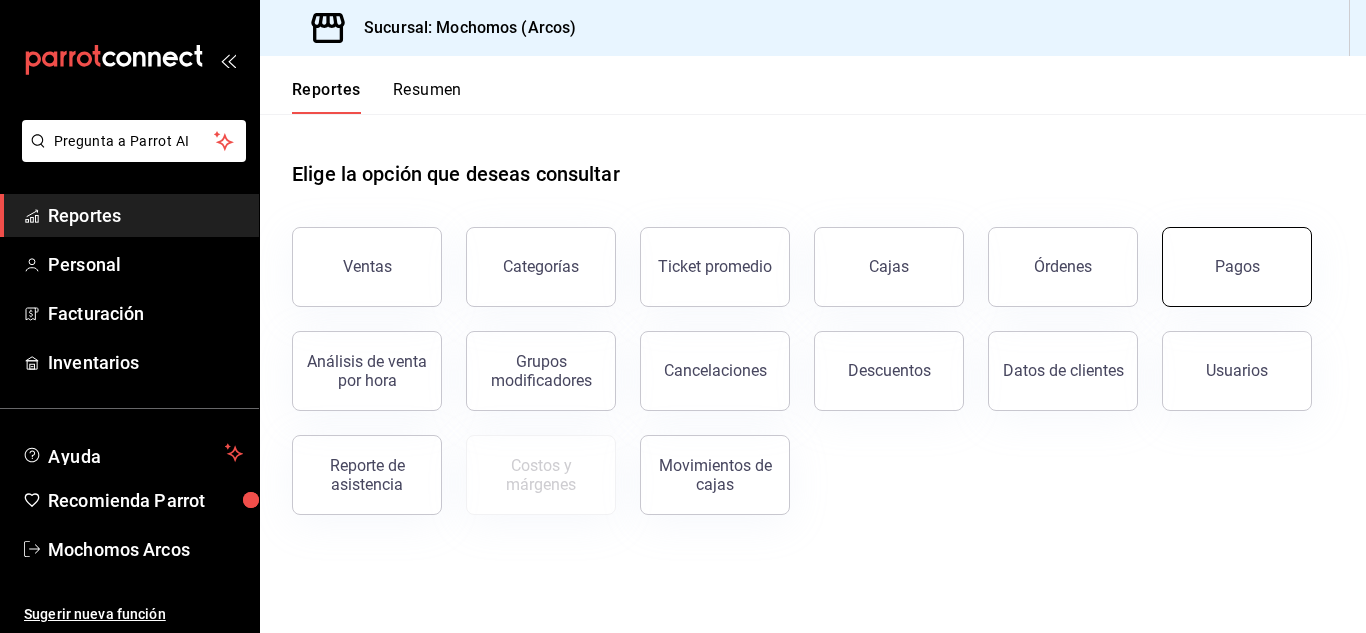click on "Pagos" at bounding box center (1237, 267) 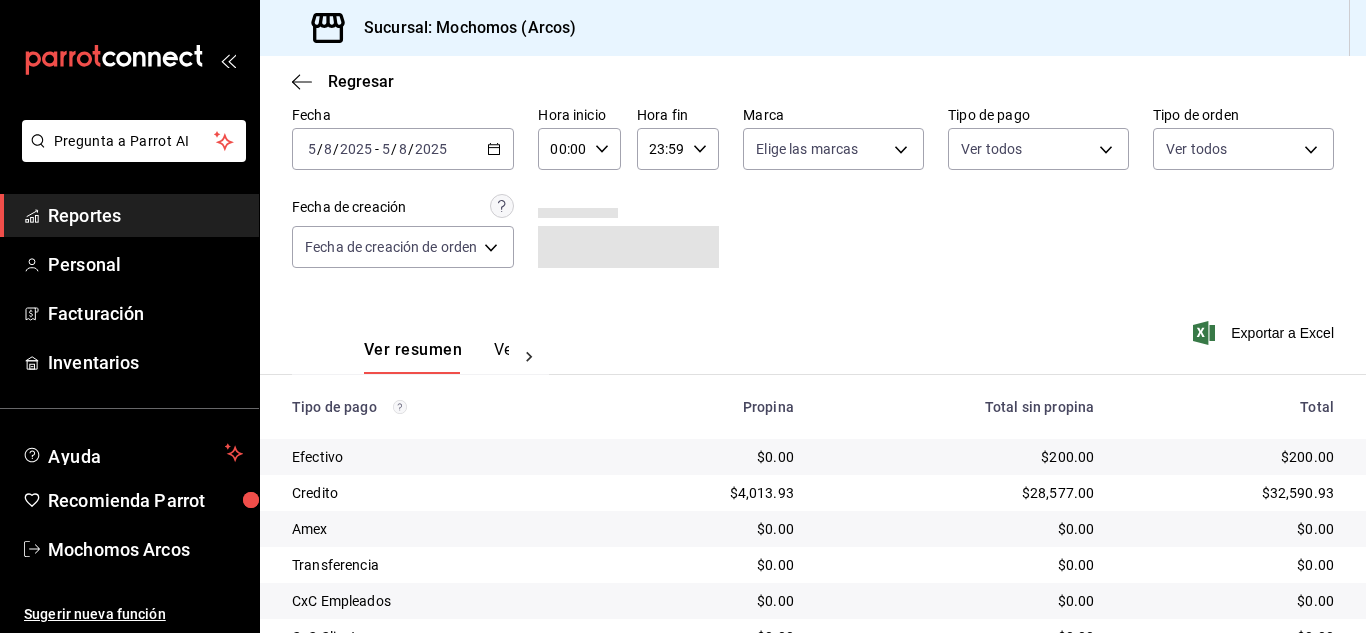 scroll, scrollTop: 200, scrollLeft: 0, axis: vertical 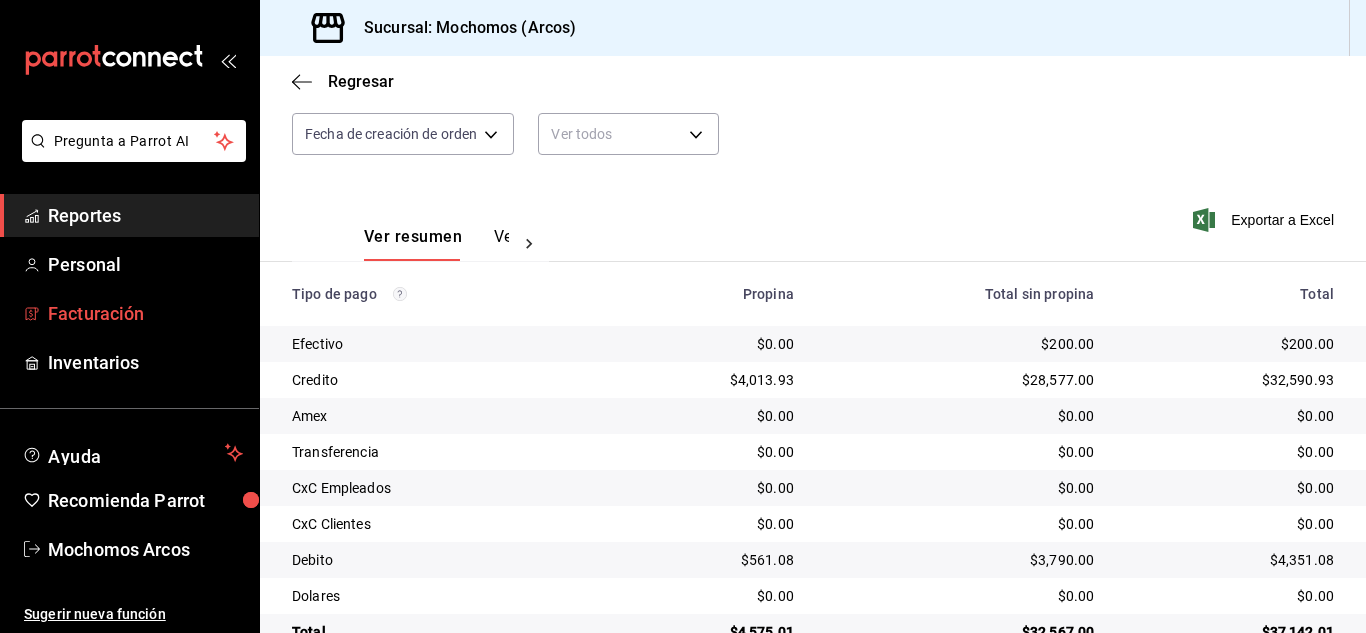 click on "Facturación" at bounding box center (145, 313) 